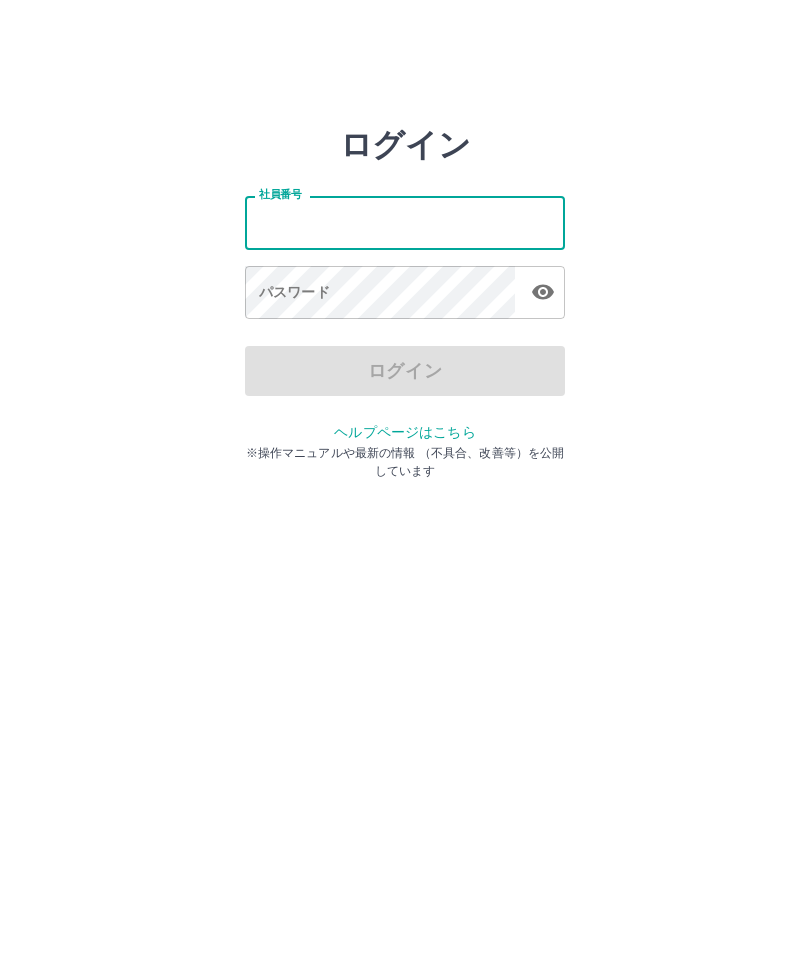 scroll, scrollTop: 0, scrollLeft: 0, axis: both 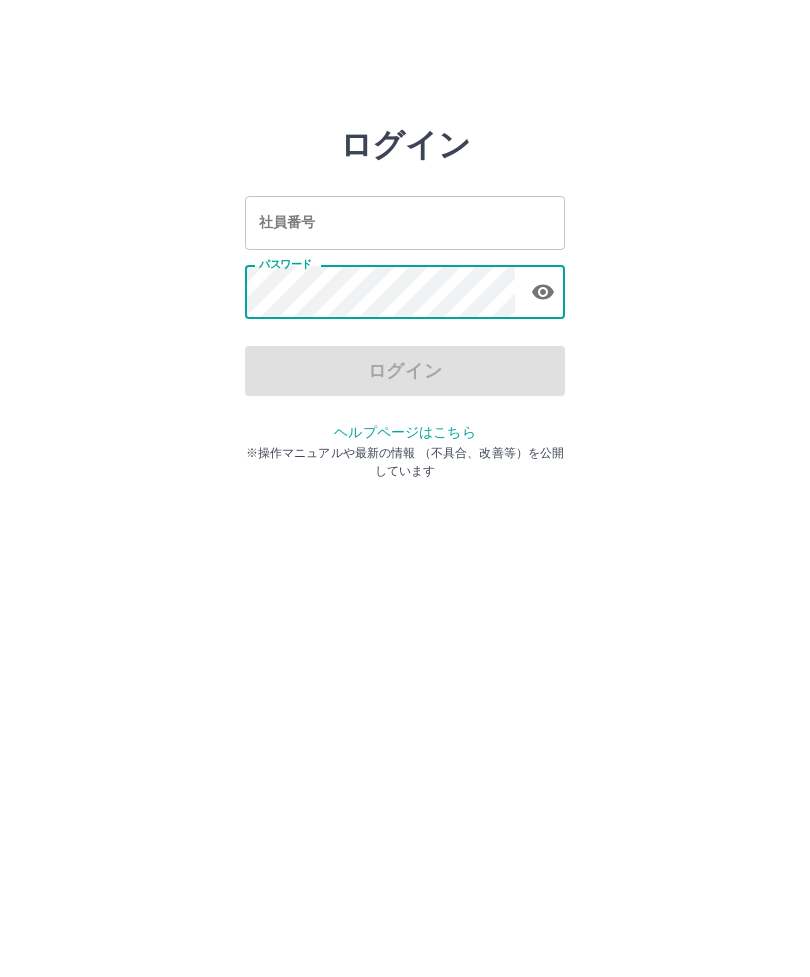 click on "社員番号" at bounding box center [405, 222] 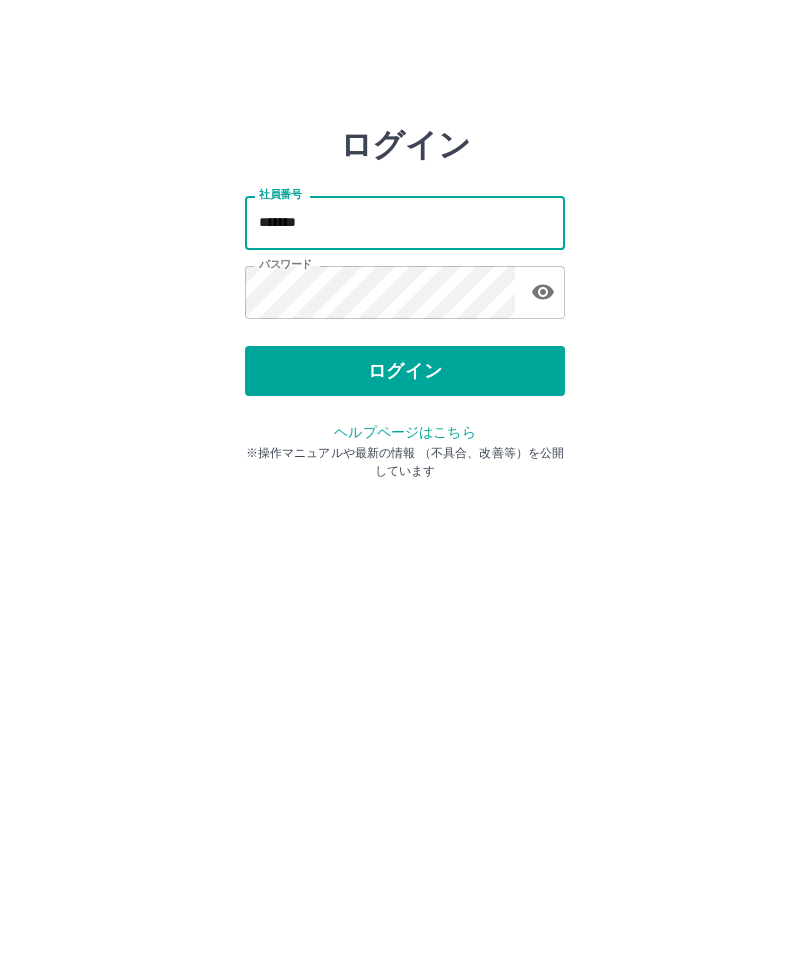 type on "*******" 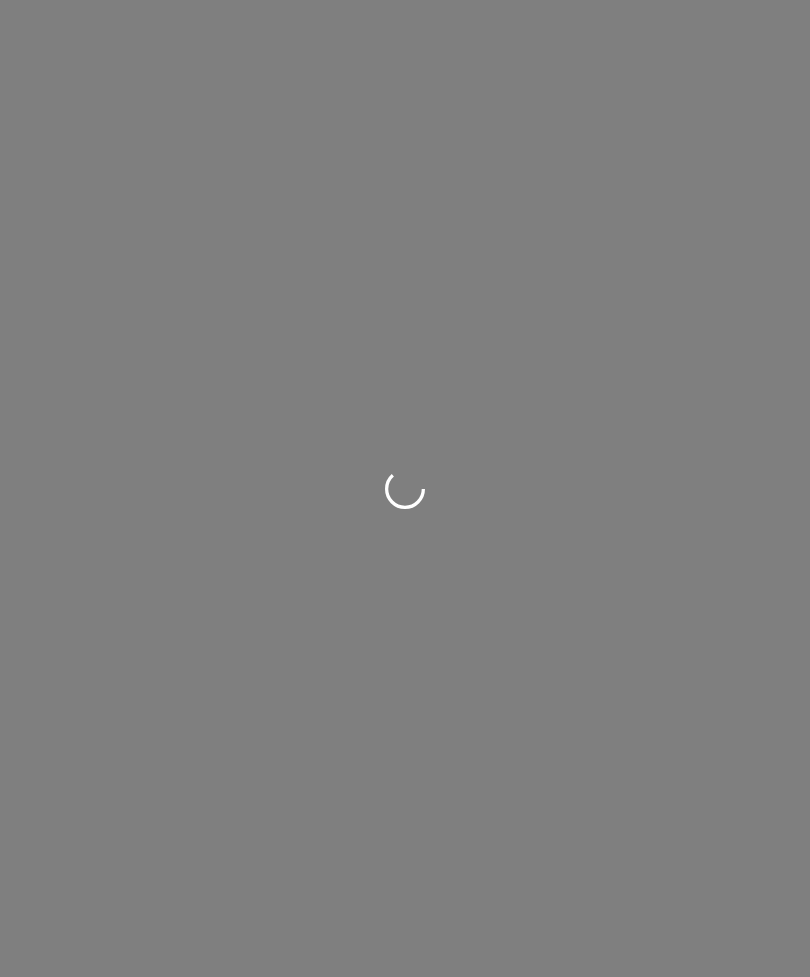 scroll, scrollTop: 0, scrollLeft: 0, axis: both 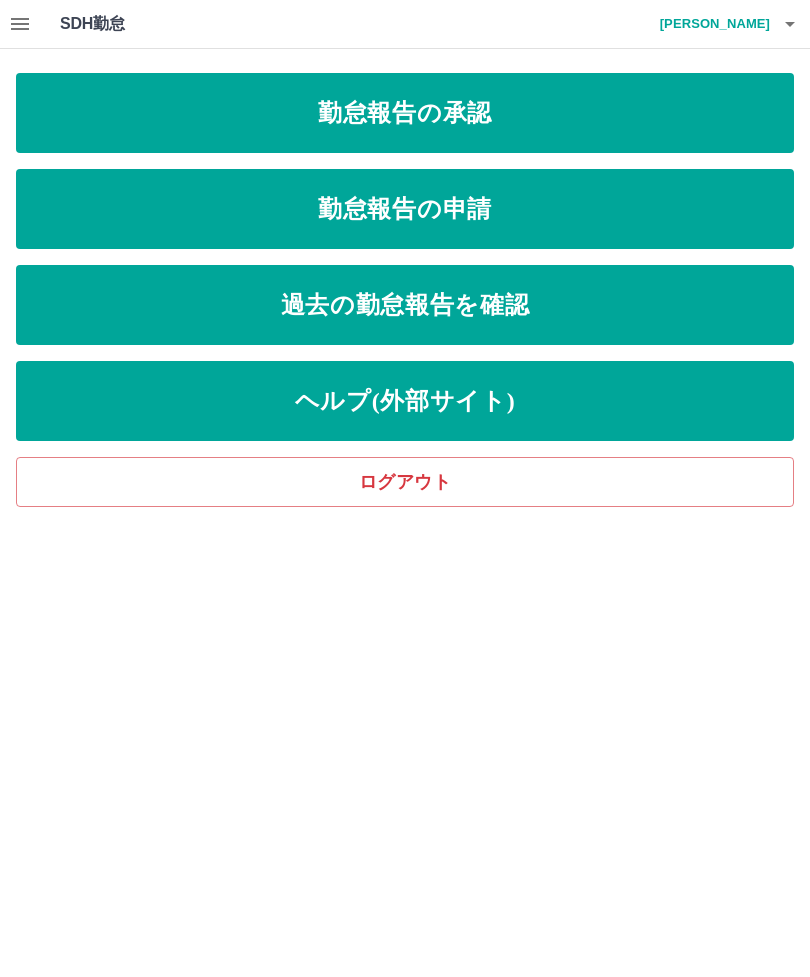 click on "勤怠報告の申請" at bounding box center [405, 209] 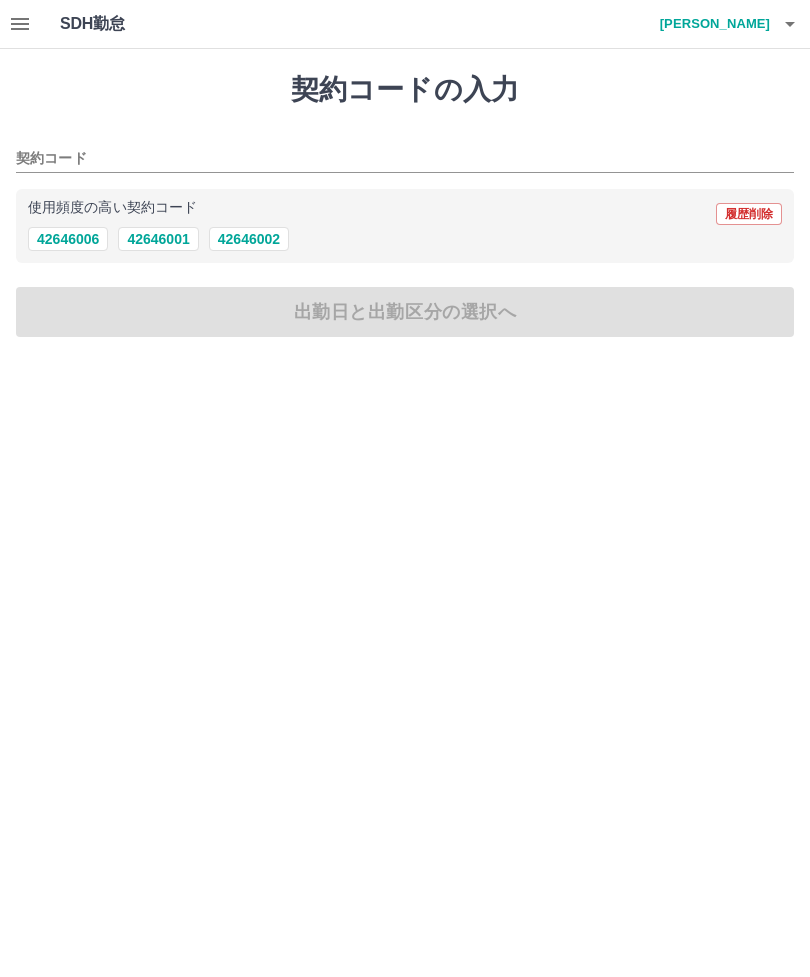 click on "42646002" at bounding box center (249, 239) 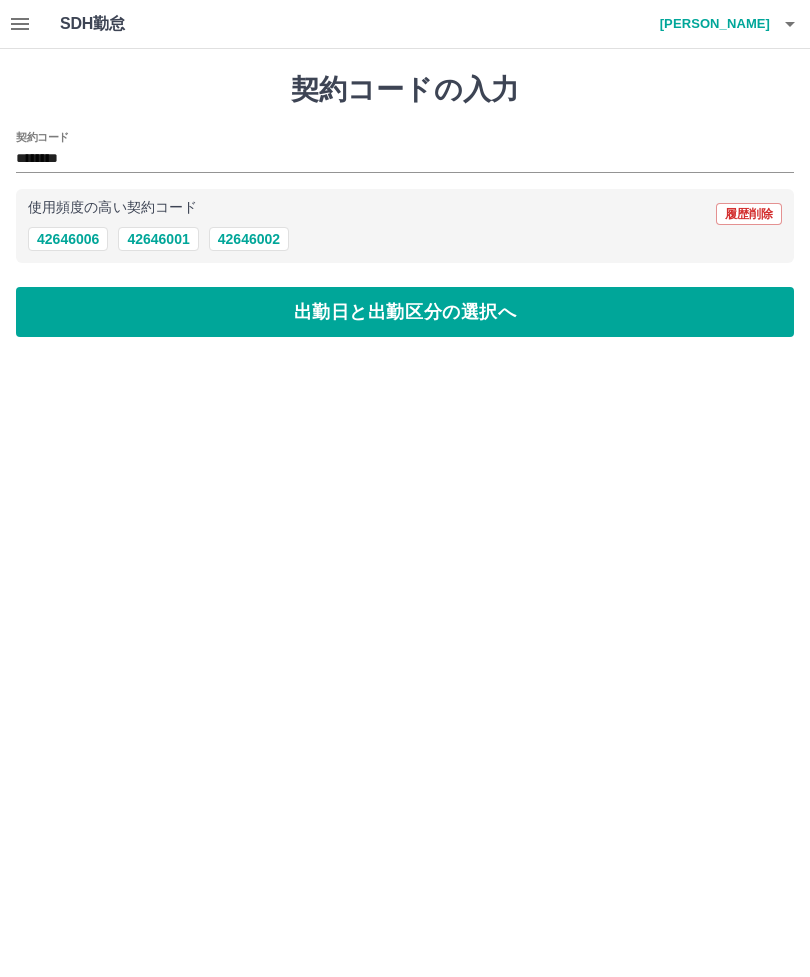 type on "********" 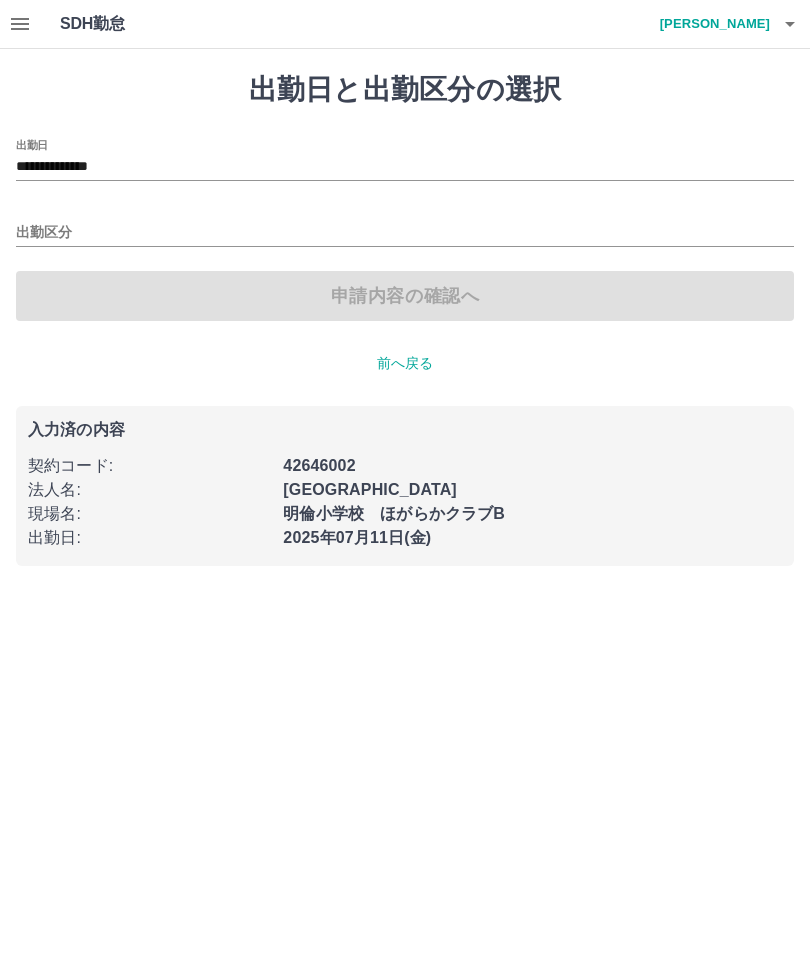 click on "出勤区分" at bounding box center [405, 233] 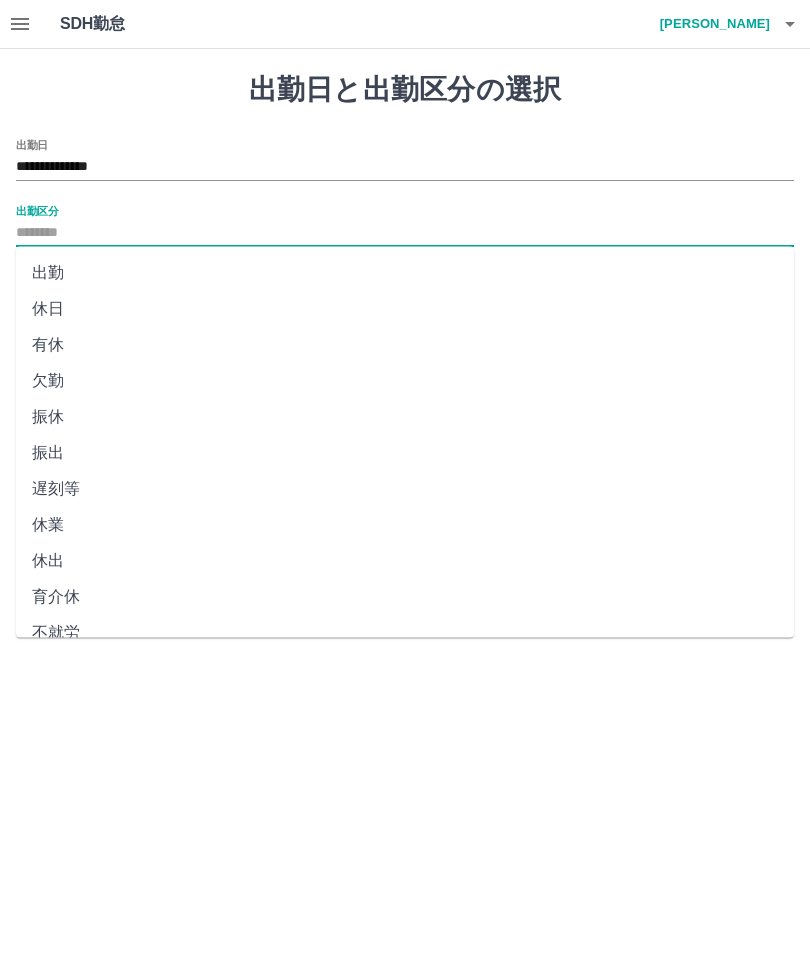 click on "出勤" at bounding box center [405, 273] 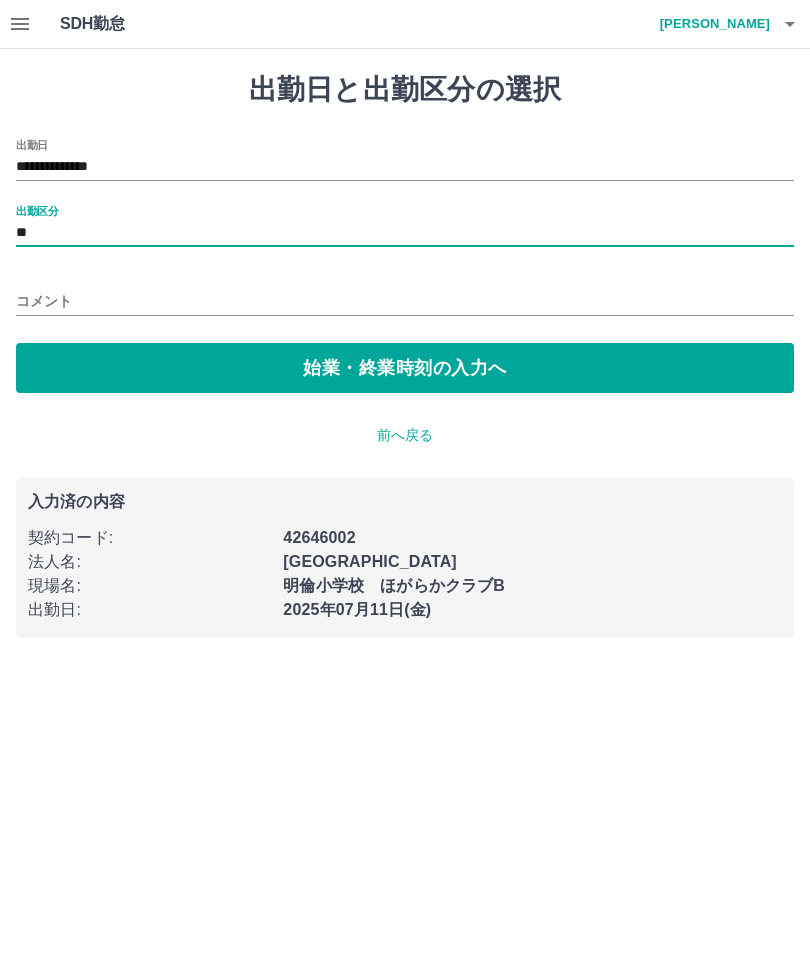 click on "コメント" at bounding box center [405, 301] 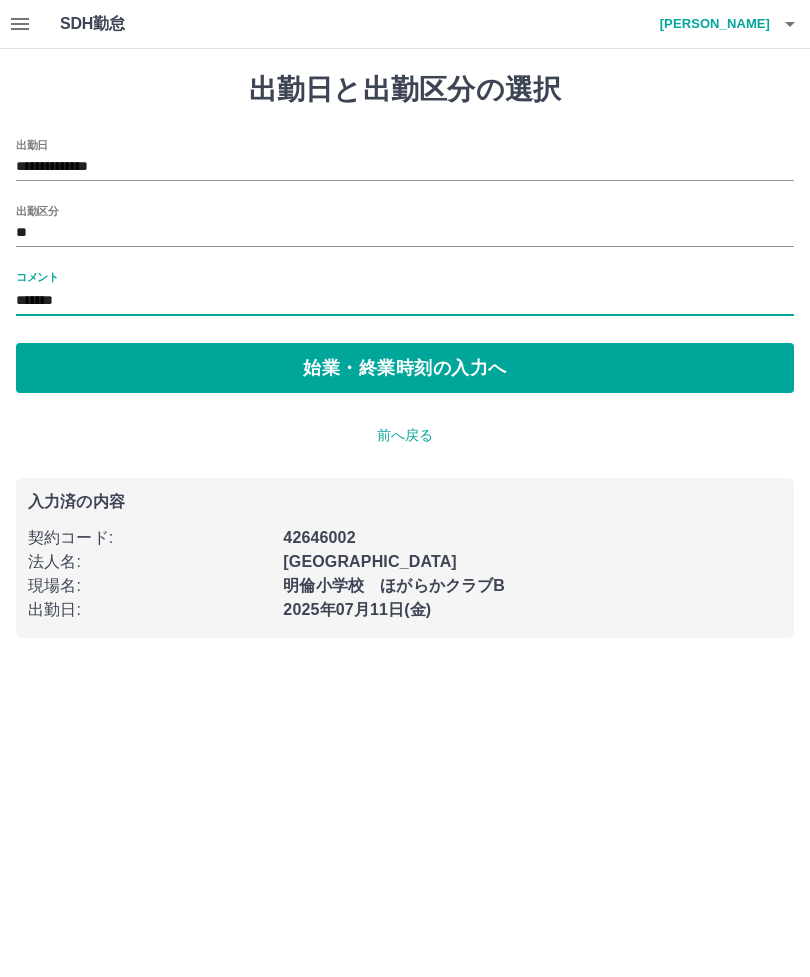 type on "*******" 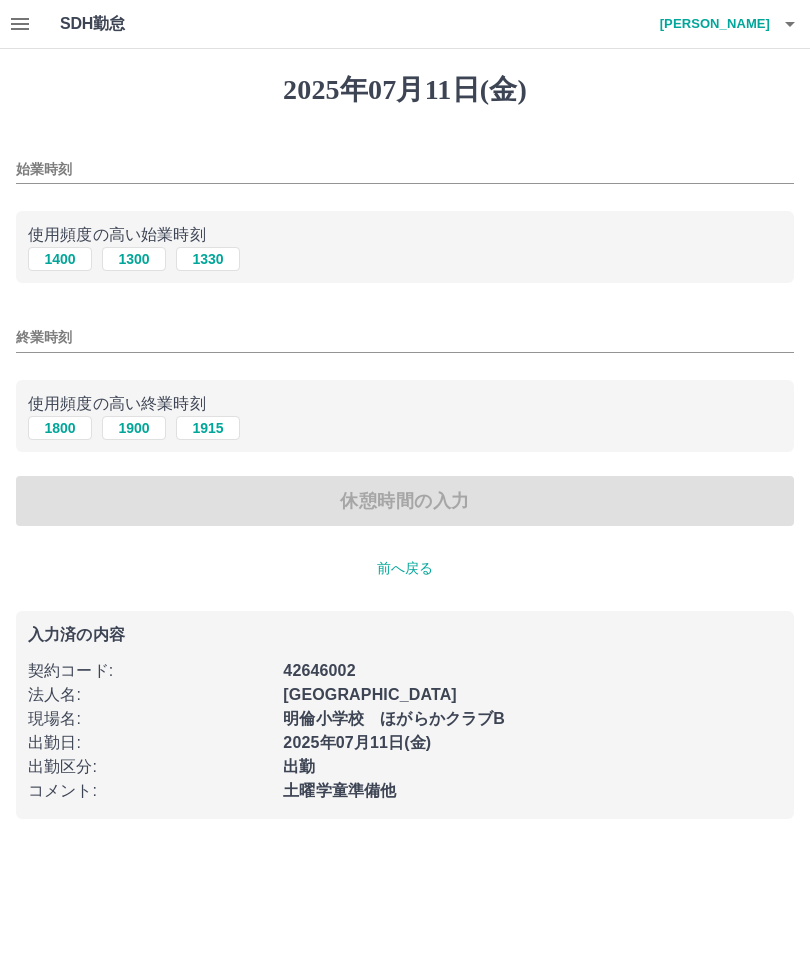 click on "始業時刻" at bounding box center [405, 169] 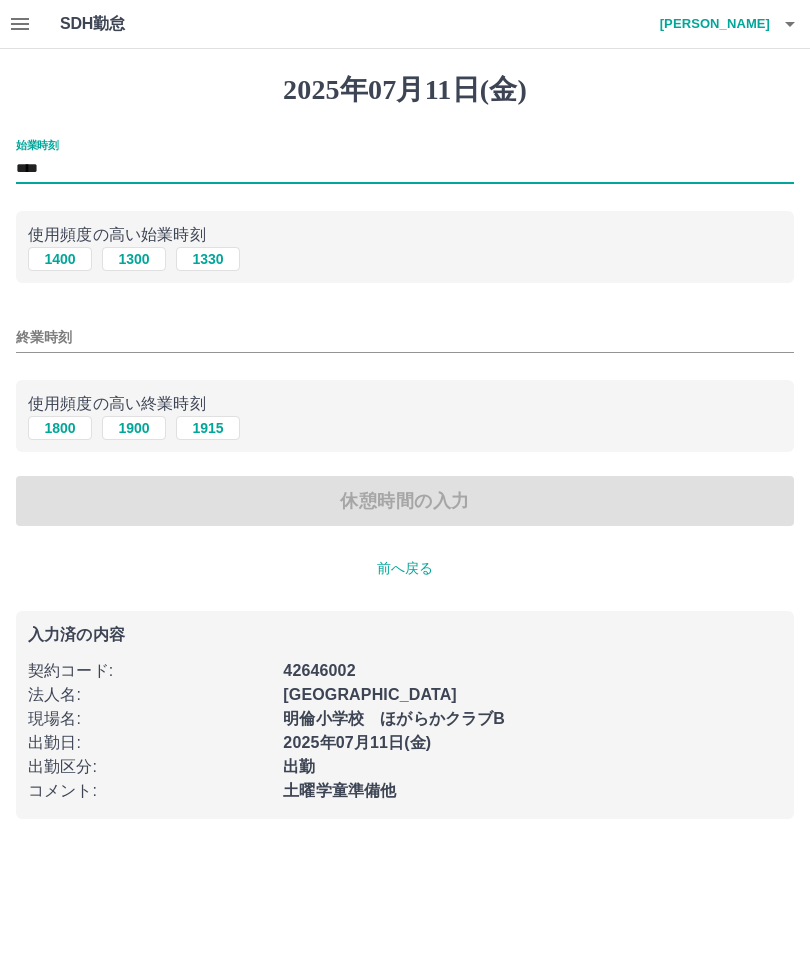 type on "****" 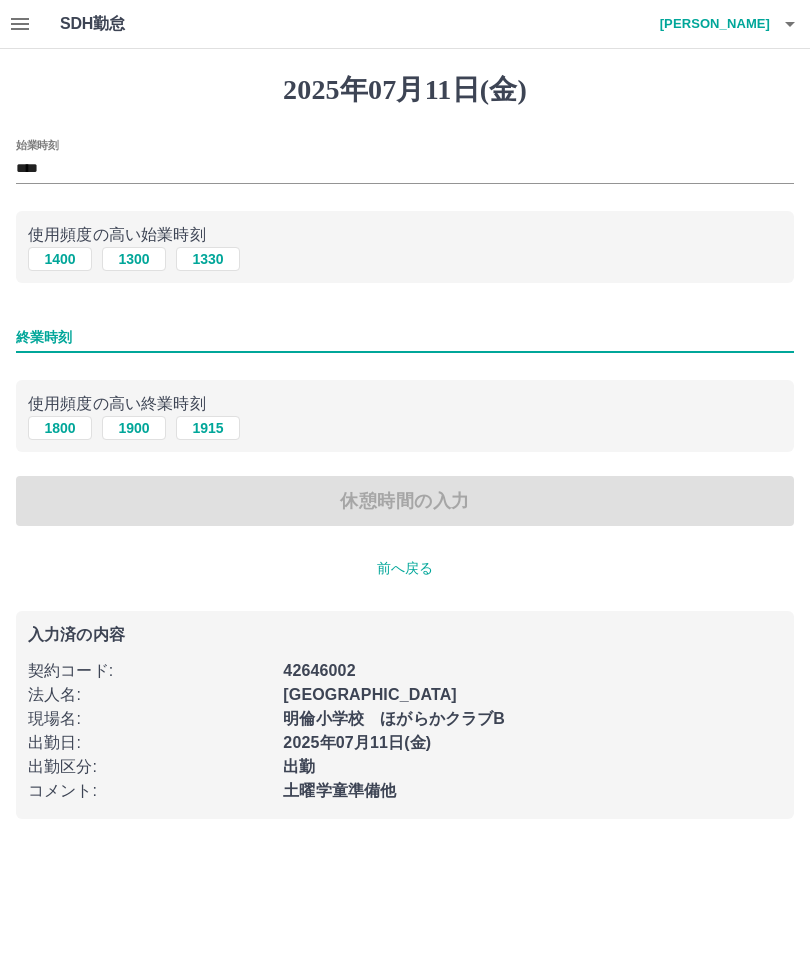 click on "1915" at bounding box center [208, 428] 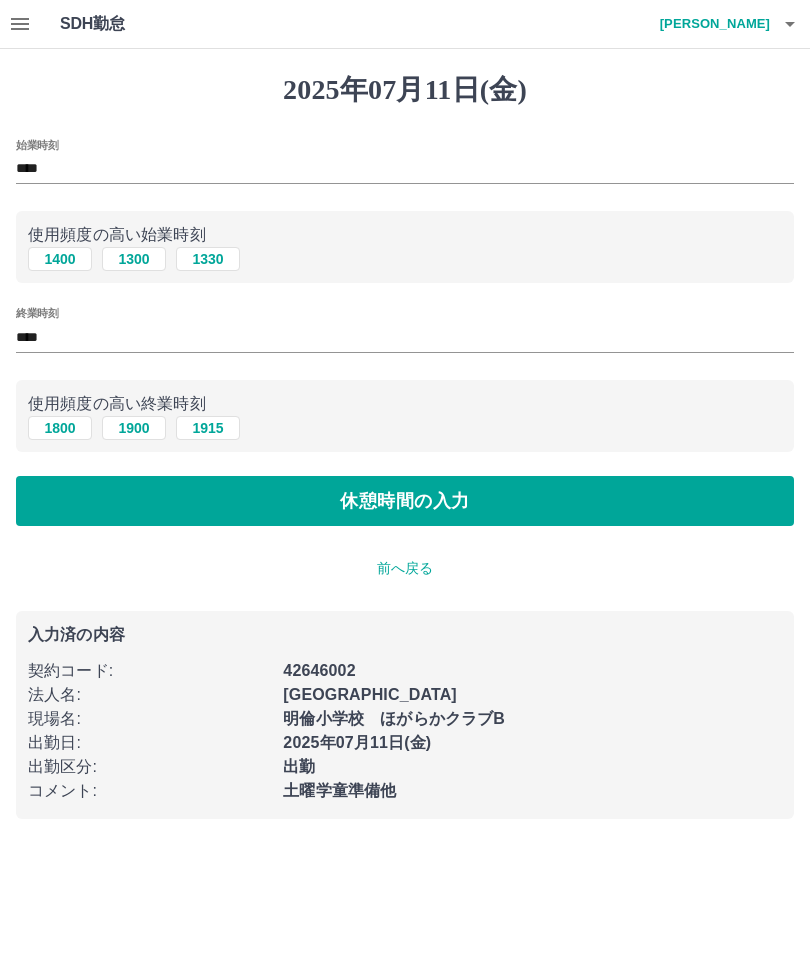 click on "休憩時間の入力" at bounding box center (405, 501) 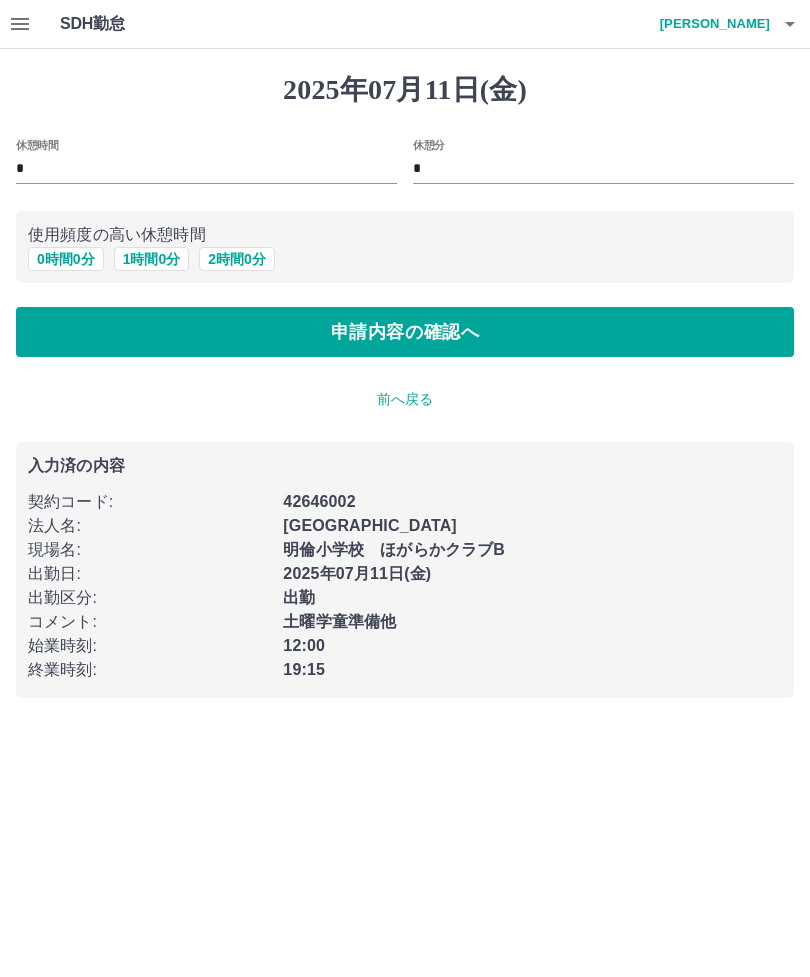 click on "1 時間 0 分" at bounding box center (152, 259) 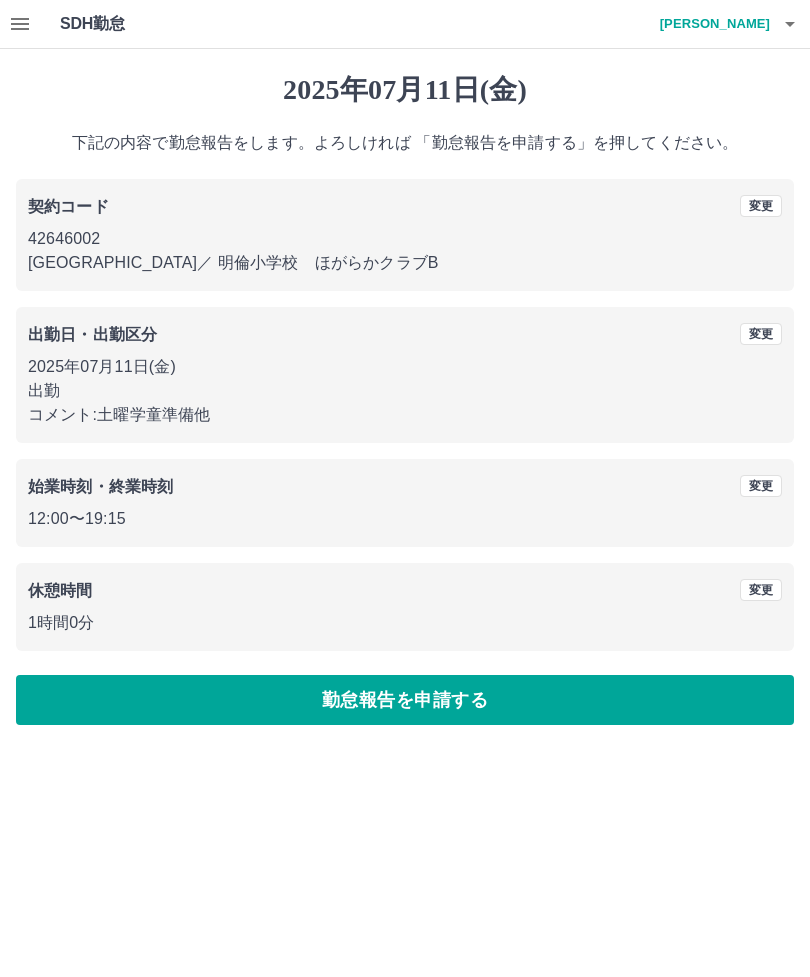 click on "勤怠報告を申請する" at bounding box center [405, 700] 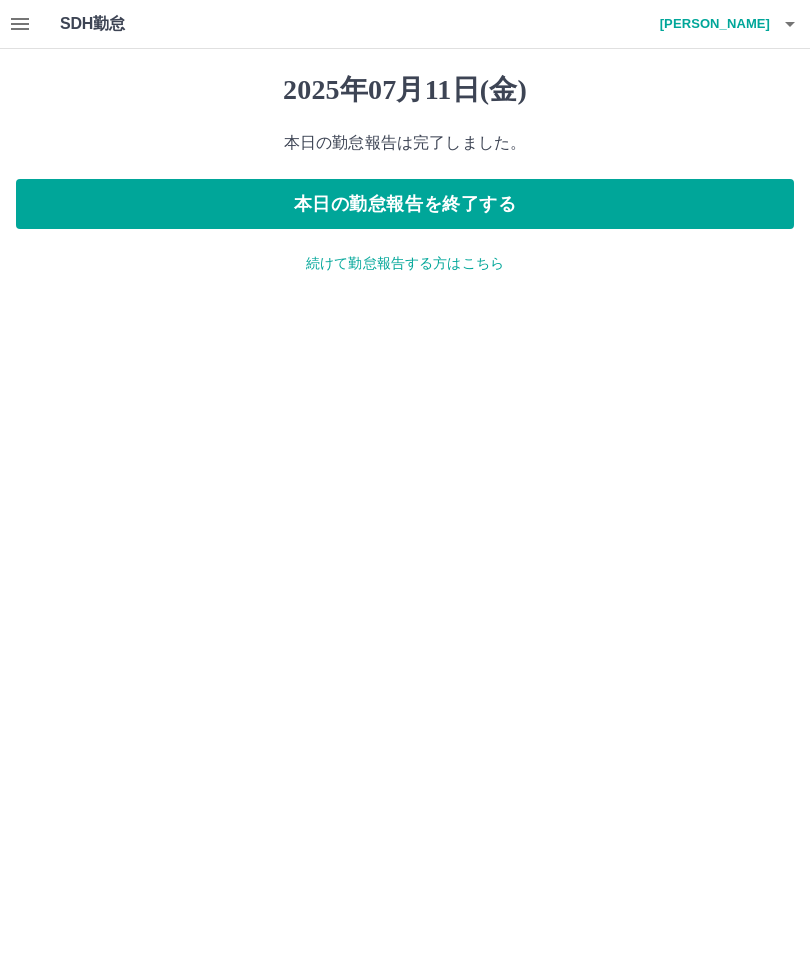 click on "続けて勤怠報告する方はこちら" at bounding box center (405, 263) 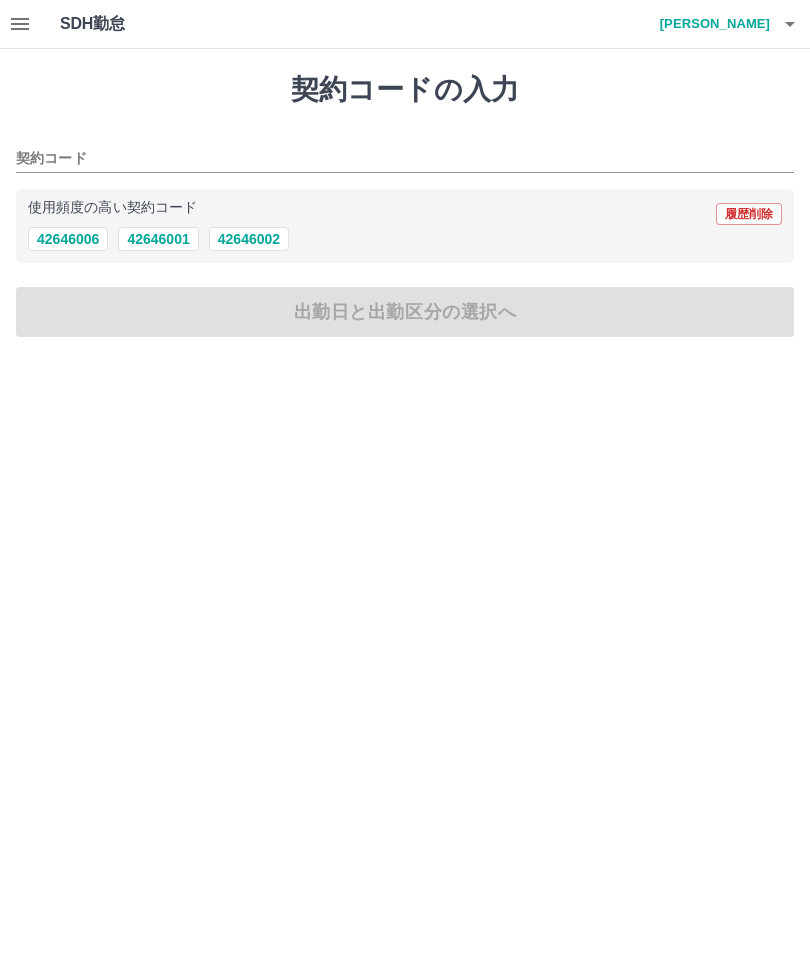 click on "42646002" at bounding box center [249, 239] 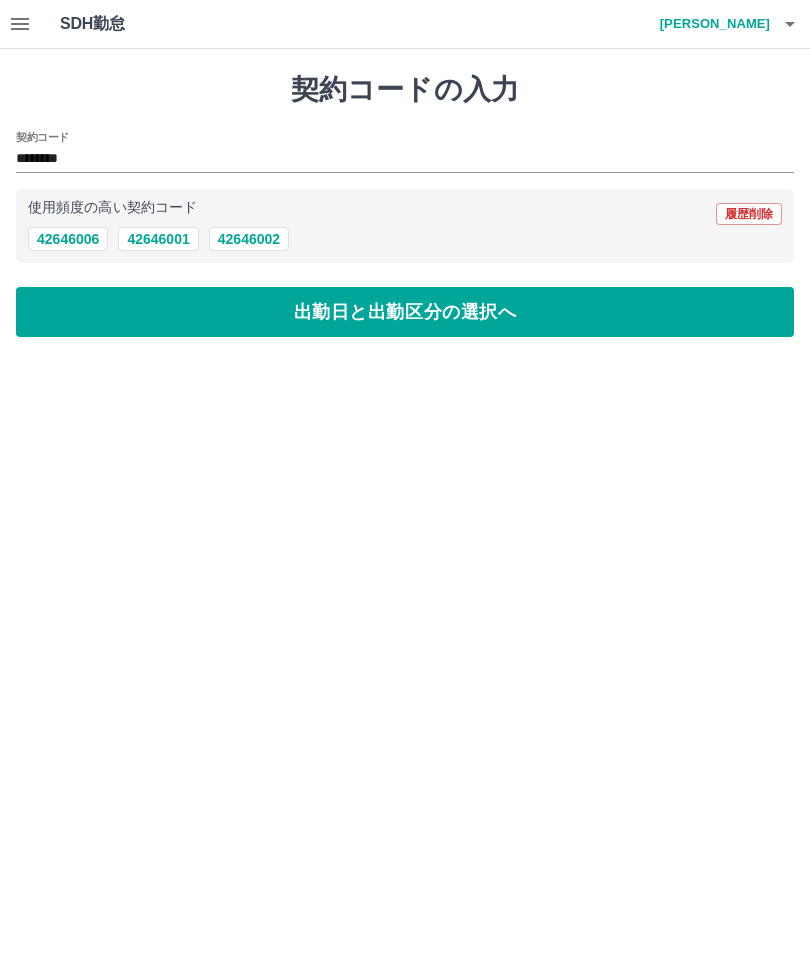 click on "出勤日と出勤区分の選択へ" at bounding box center [405, 312] 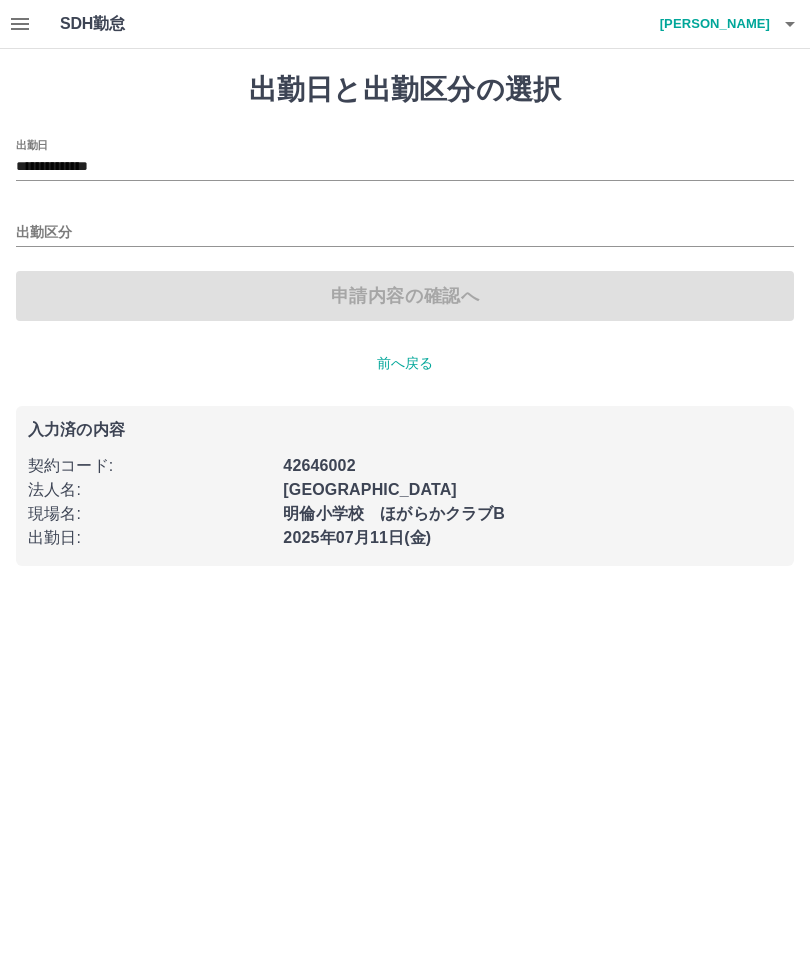 click on "**********" at bounding box center [405, 167] 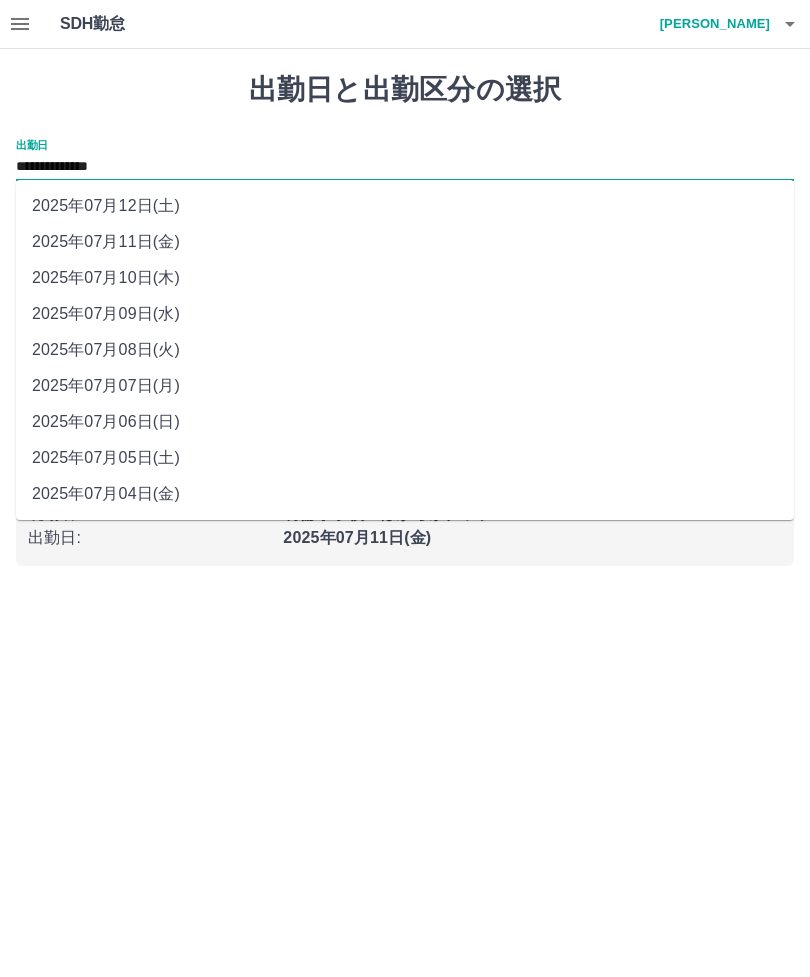 click on "2025年07月12日(土)" at bounding box center (405, 206) 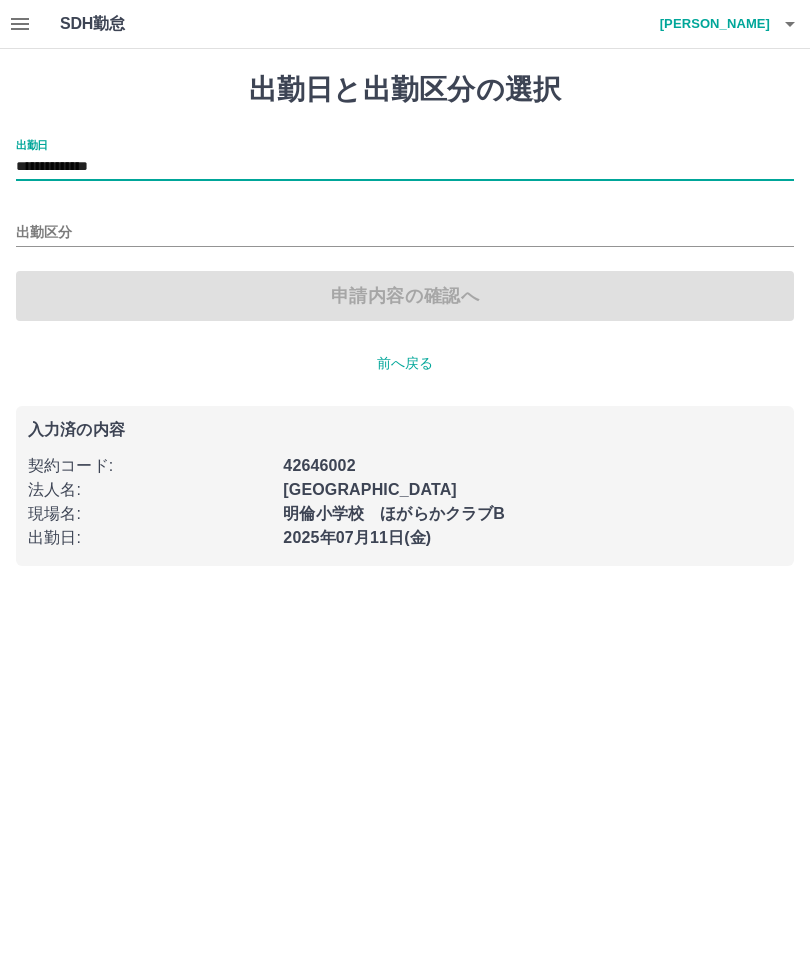 type on "**********" 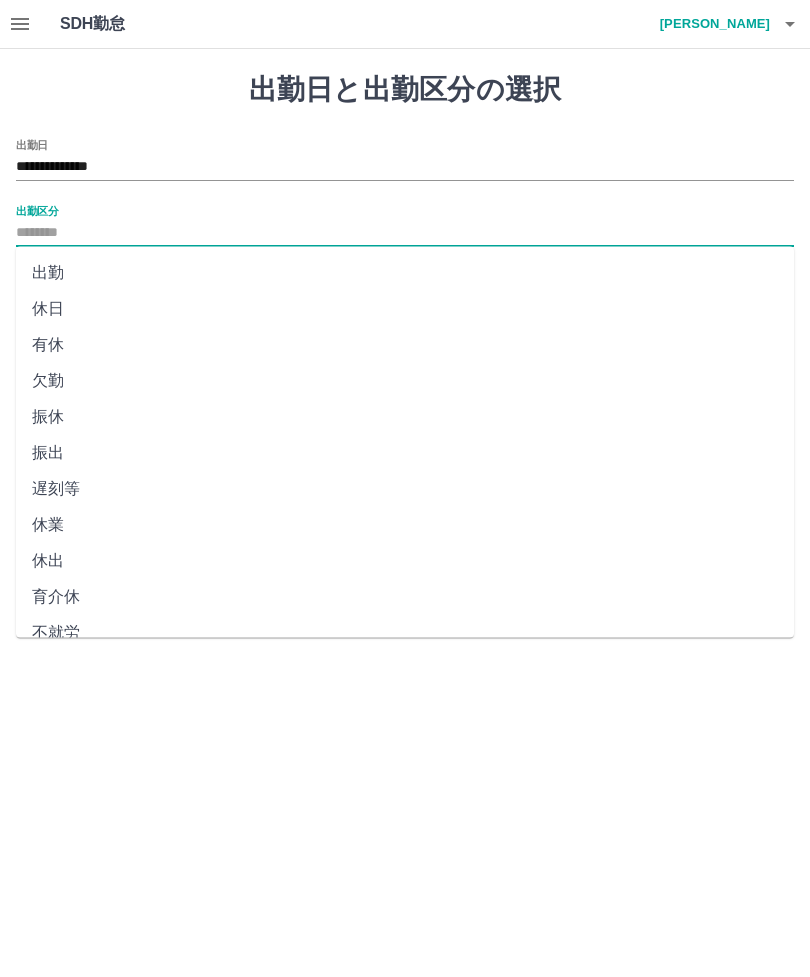 click on "休日" at bounding box center (405, 309) 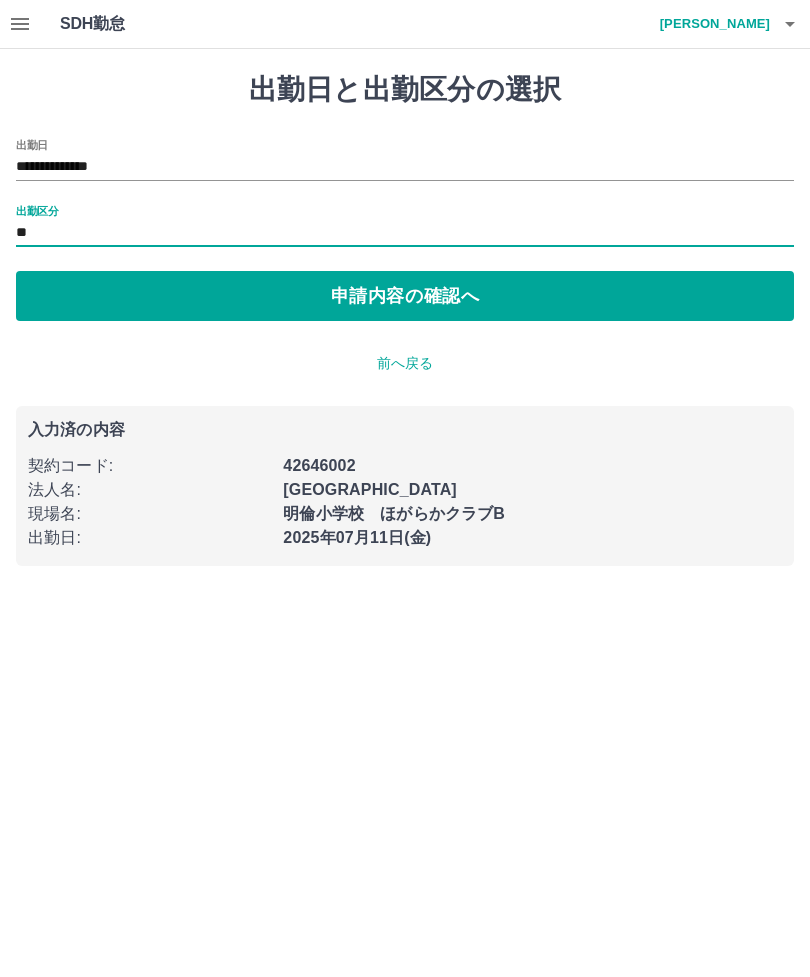 type on "**" 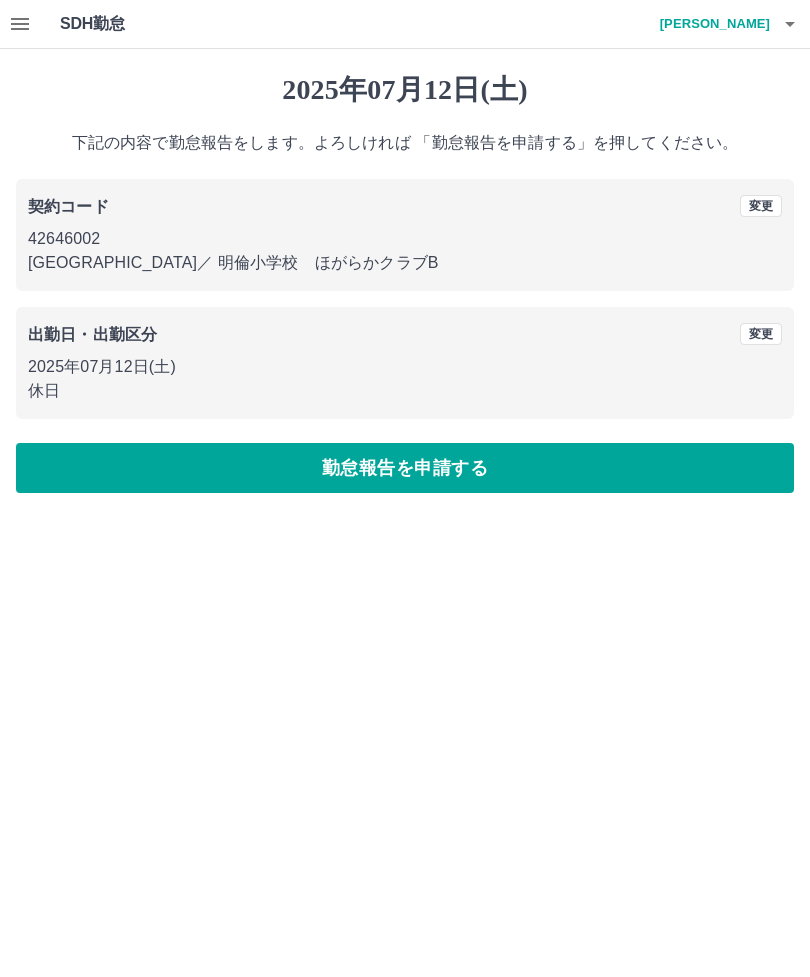 click on "勤怠報告を申請する" at bounding box center (405, 468) 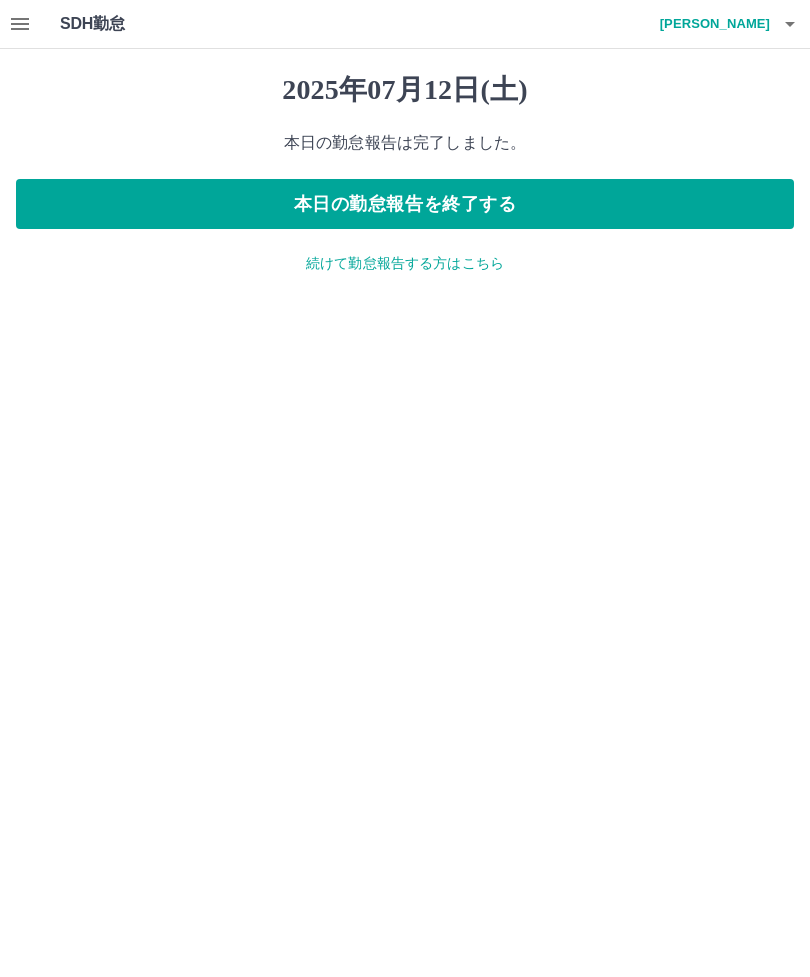 click on "本日の勤怠報告を終了する" at bounding box center (405, 204) 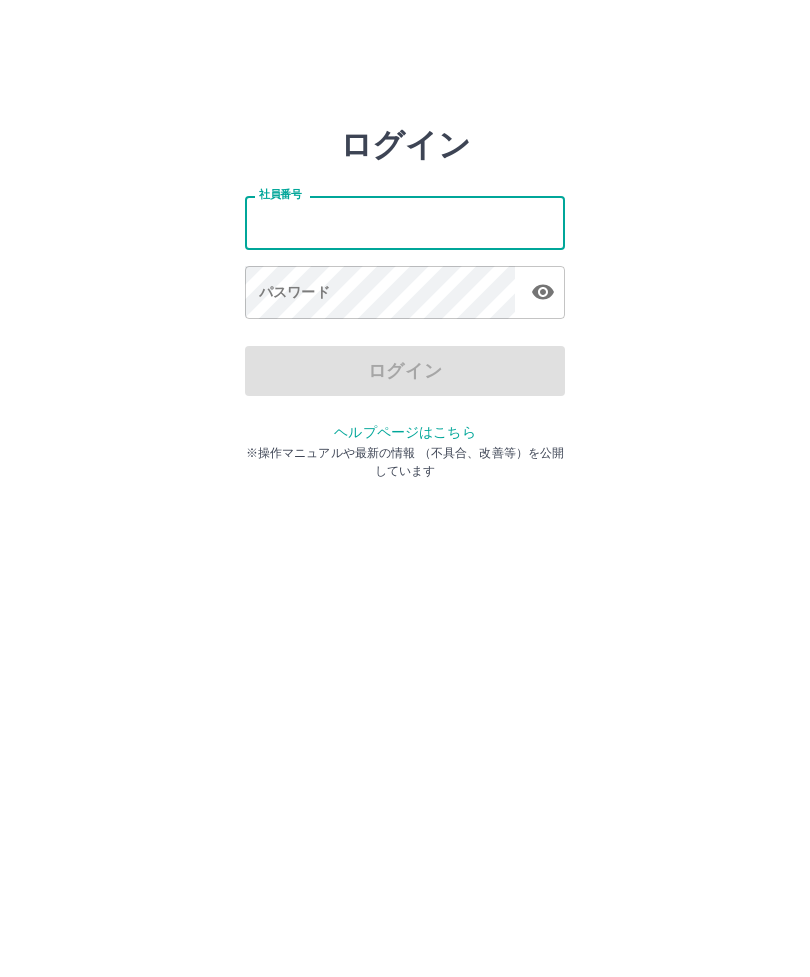 scroll, scrollTop: 0, scrollLeft: 0, axis: both 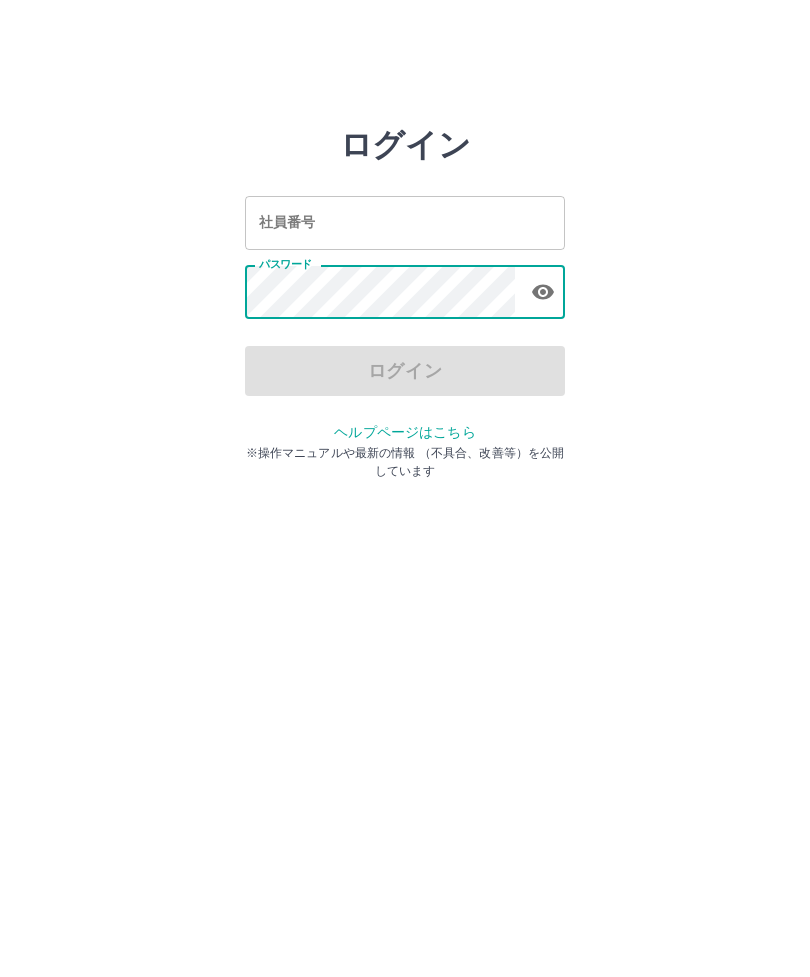 click on "社員番号 社員番号" at bounding box center (405, 222) 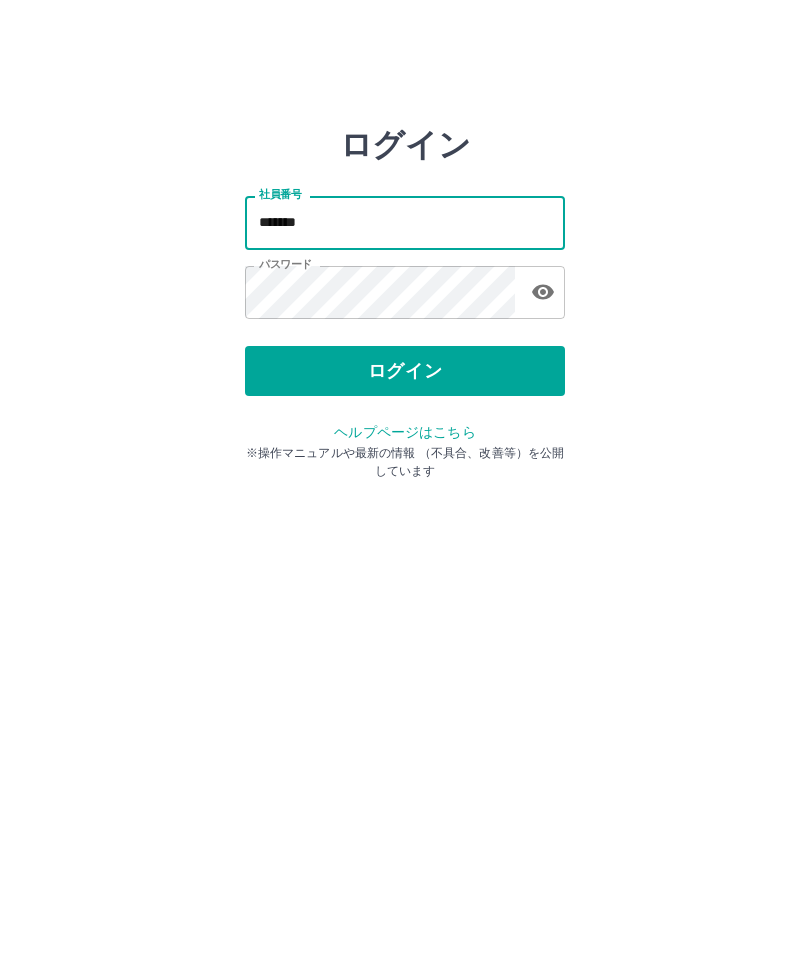 type on "*******" 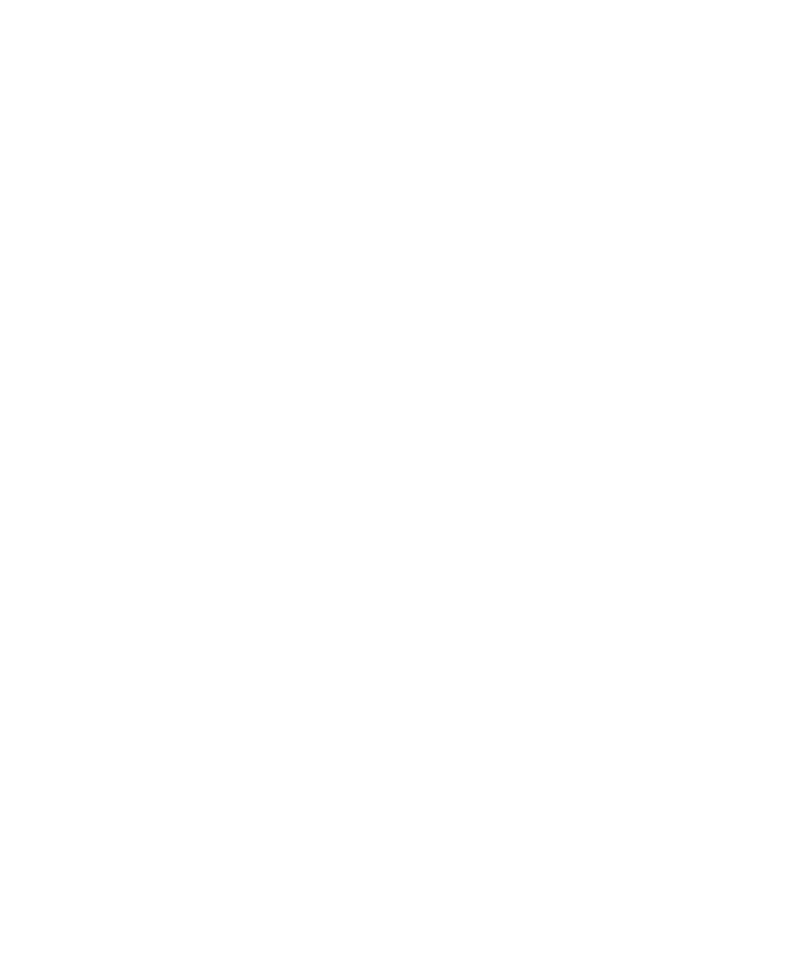 scroll, scrollTop: 0, scrollLeft: 0, axis: both 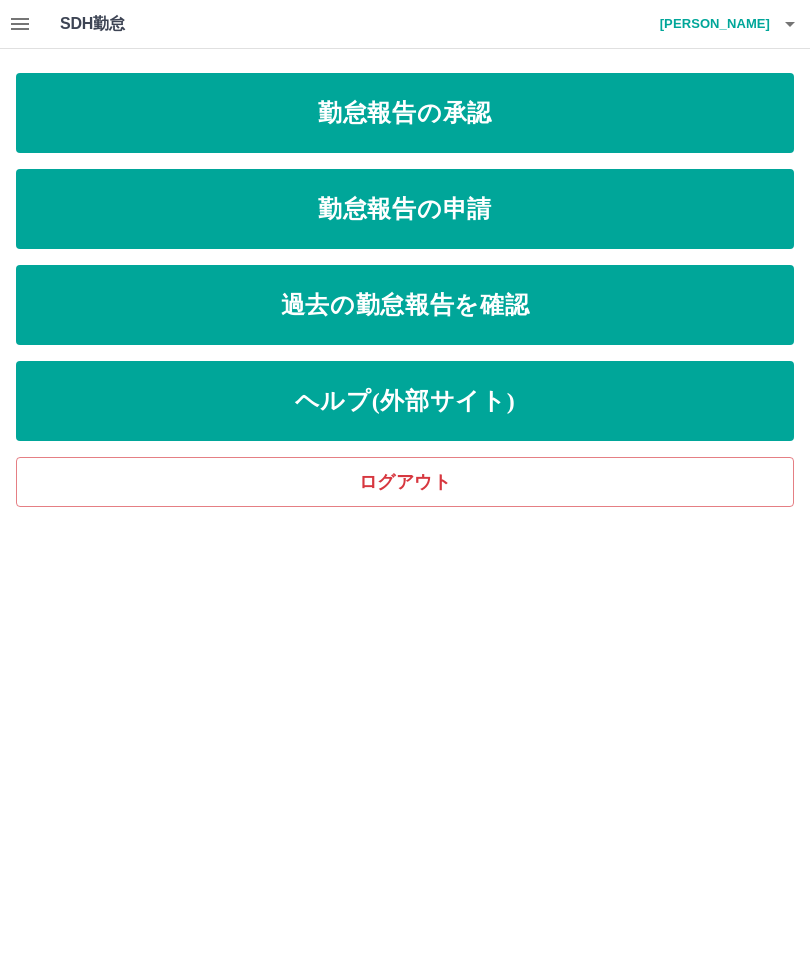 click on "勤怠報告の承認" at bounding box center [405, 113] 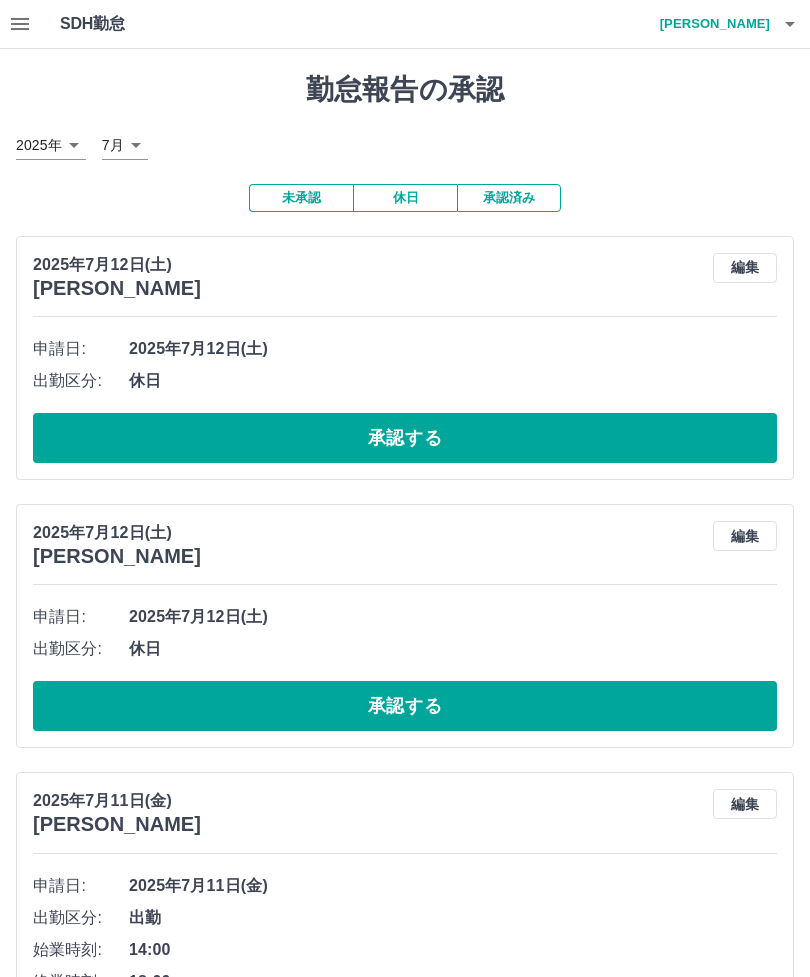 click on "承認する" at bounding box center (405, 438) 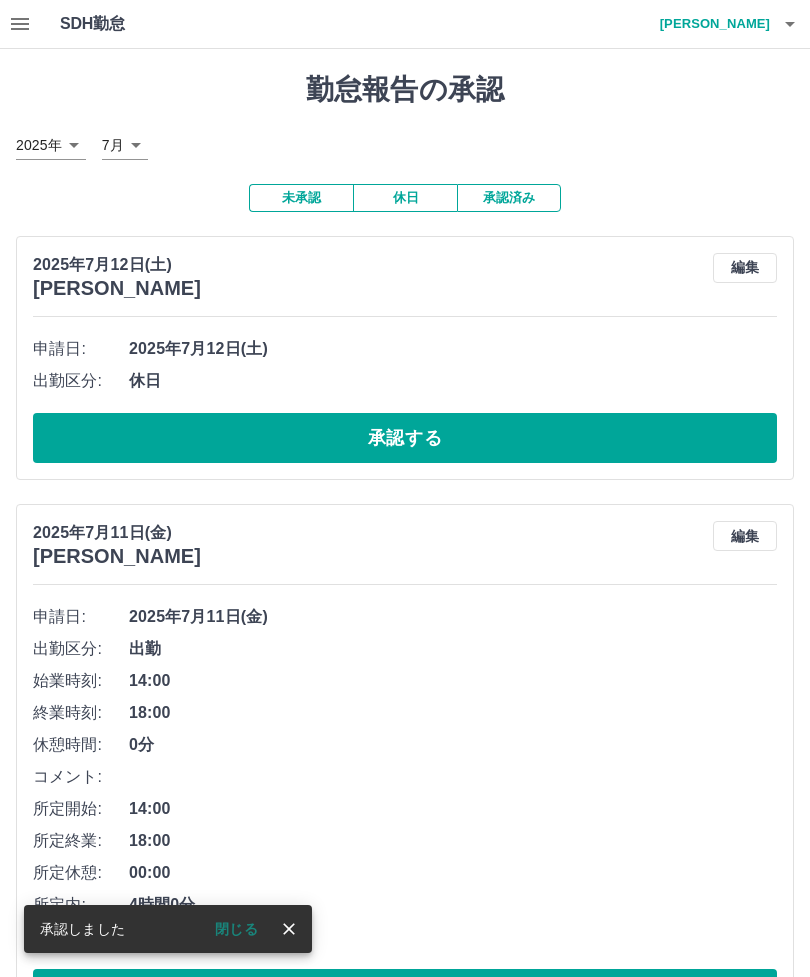 click on "承認する" at bounding box center [405, 438] 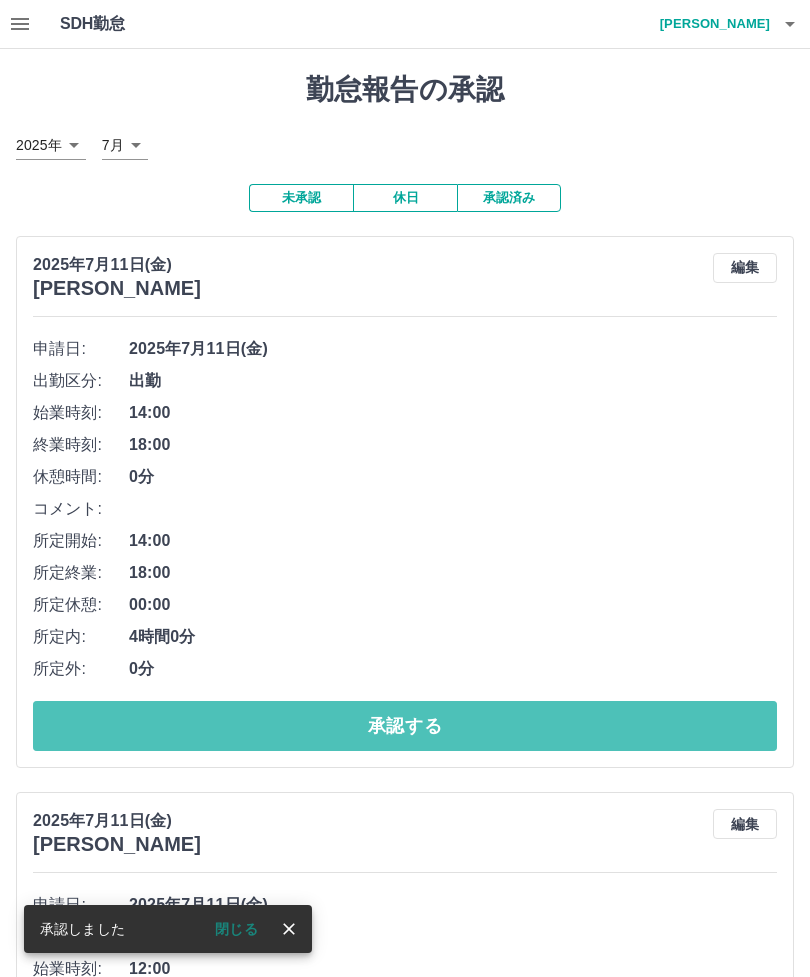 click on "承認する" at bounding box center [405, 726] 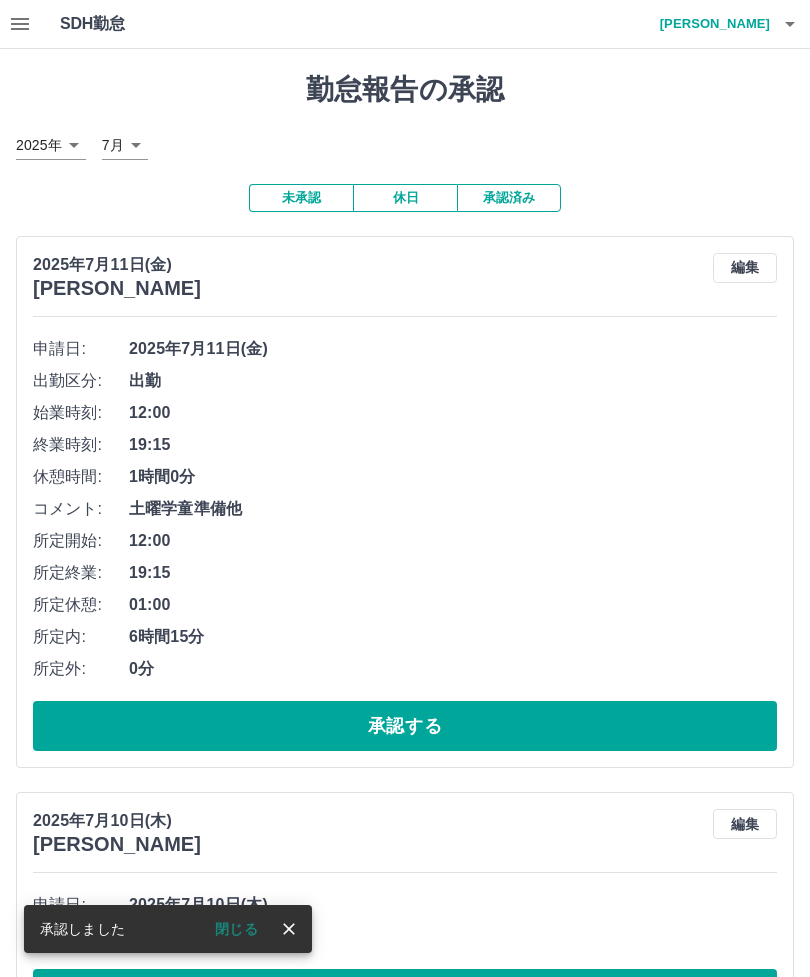 click on "承認する" at bounding box center (405, 726) 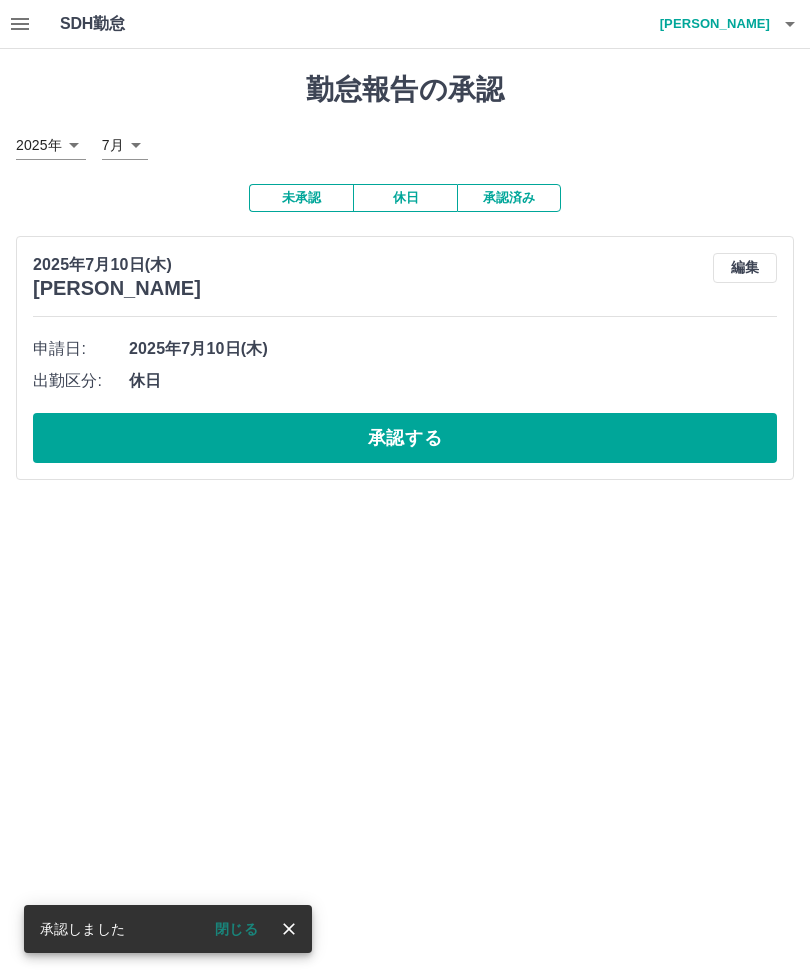 click on "承認する" at bounding box center [405, 438] 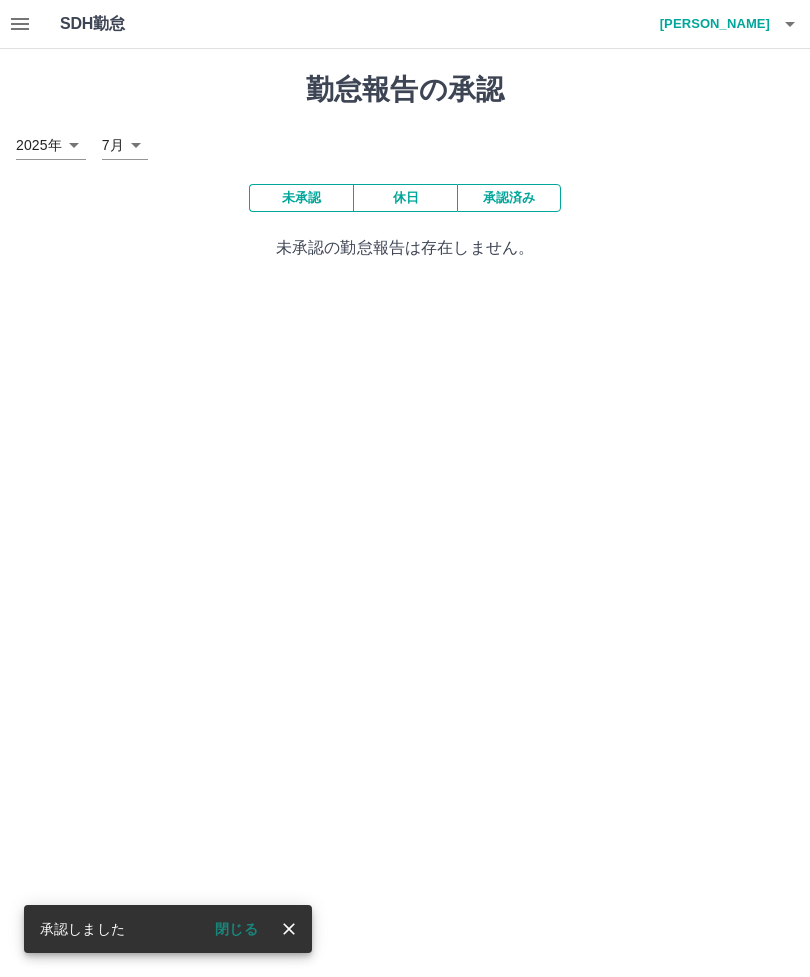 click 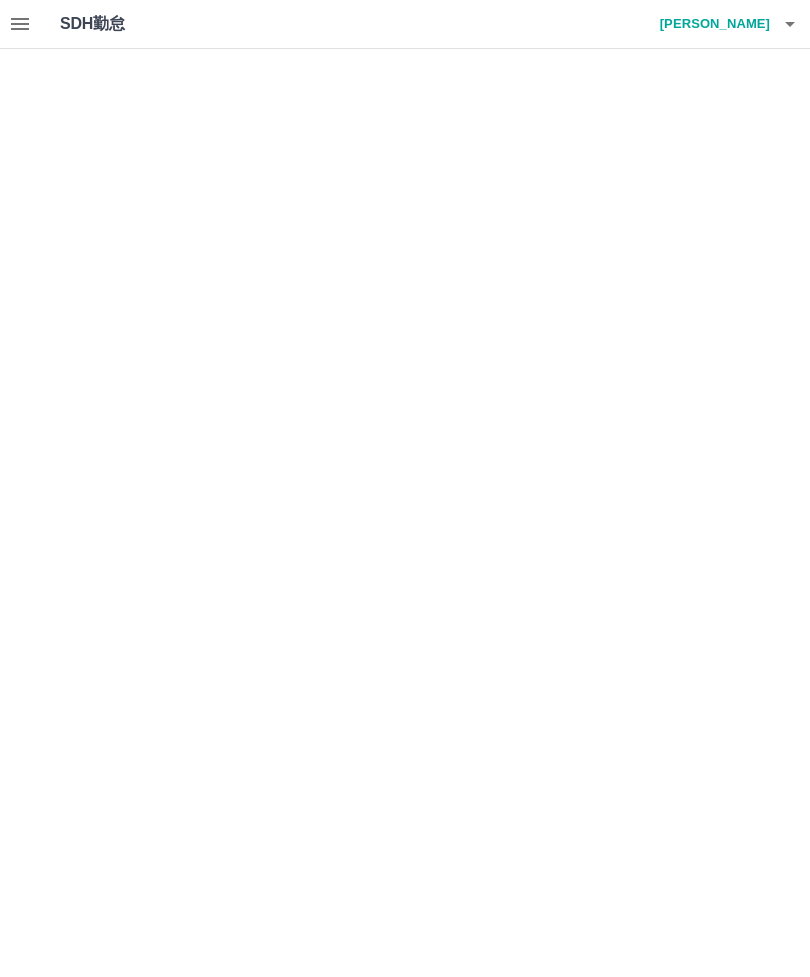 scroll, scrollTop: 0, scrollLeft: 0, axis: both 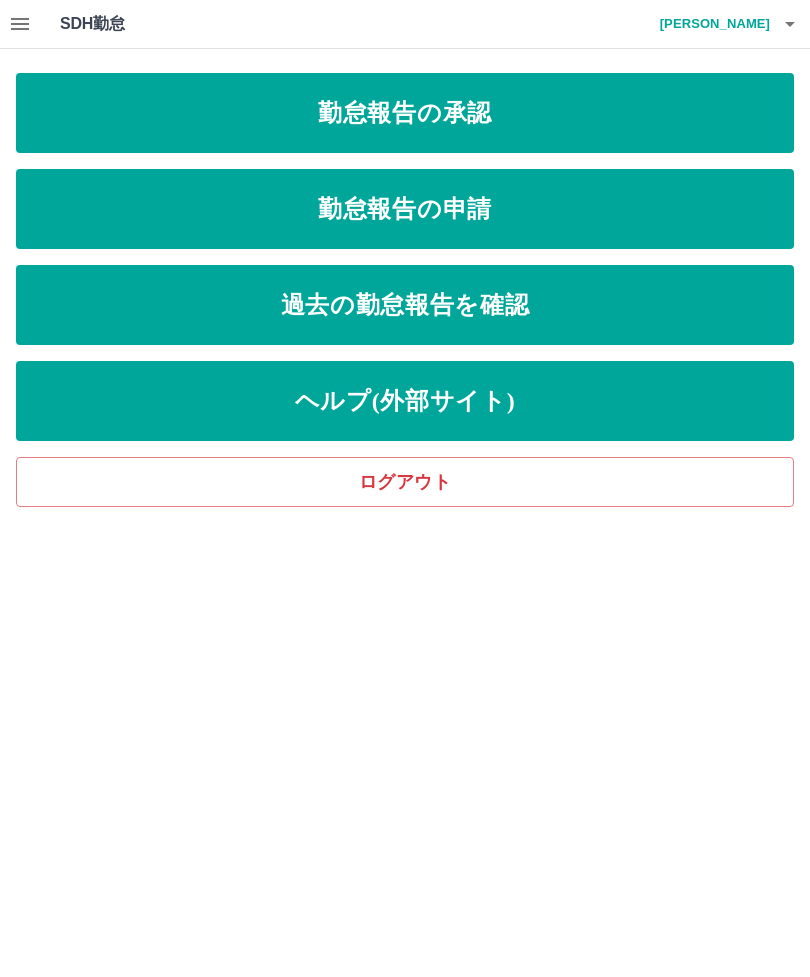 click 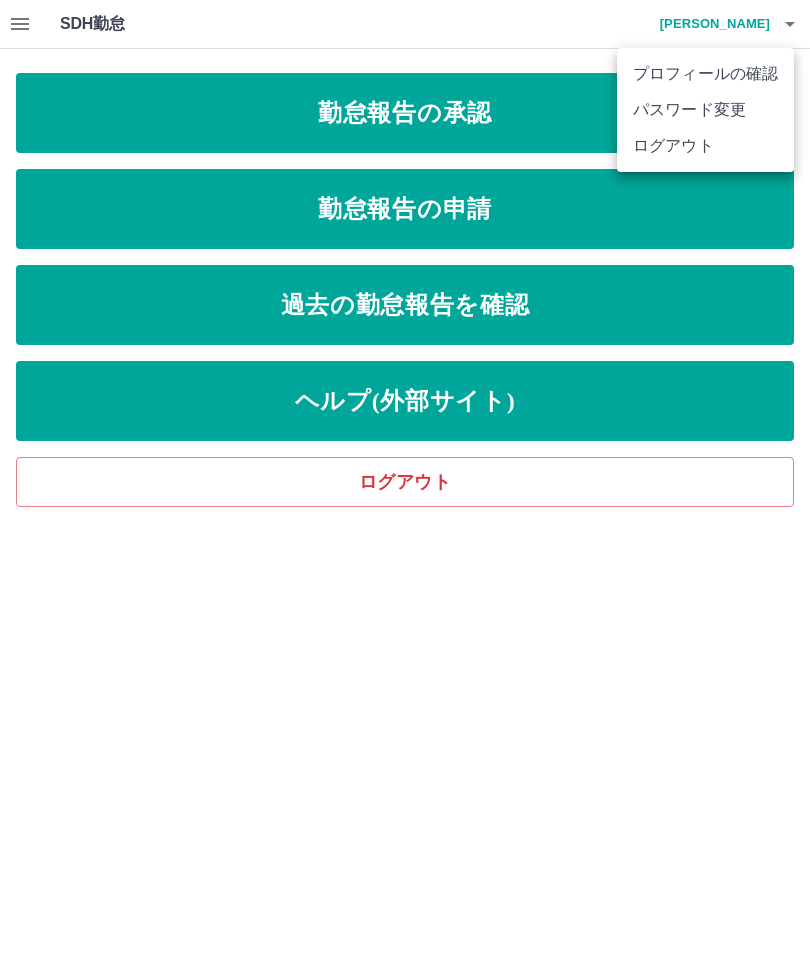 click on "ログアウト" at bounding box center [705, 146] 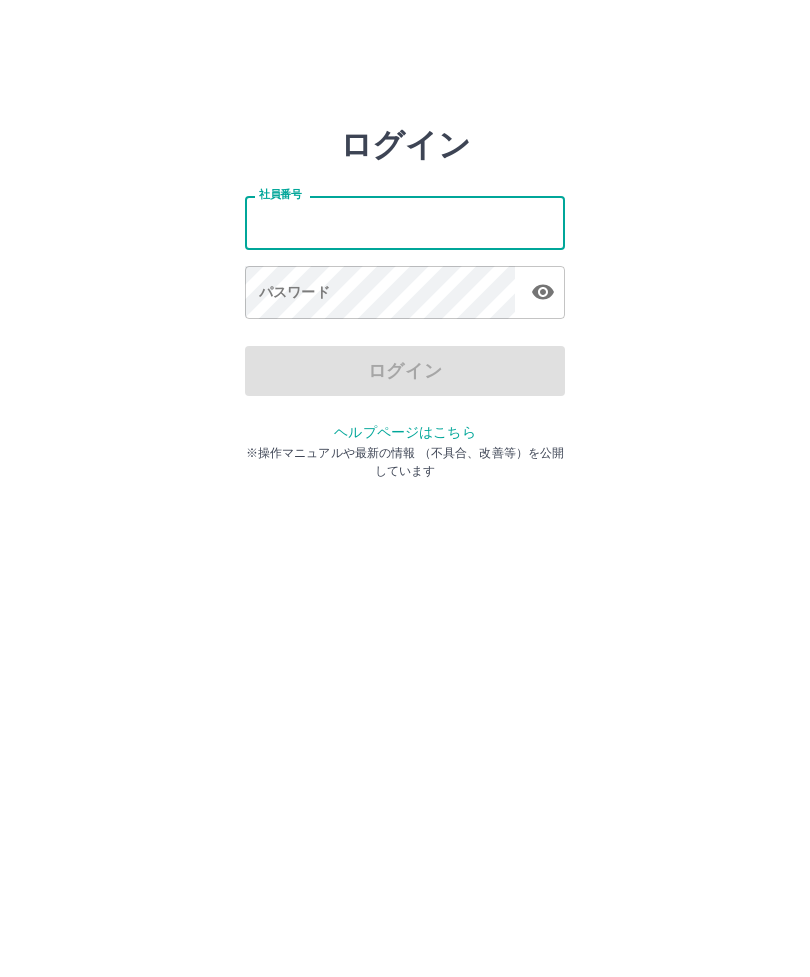 scroll, scrollTop: 0, scrollLeft: 0, axis: both 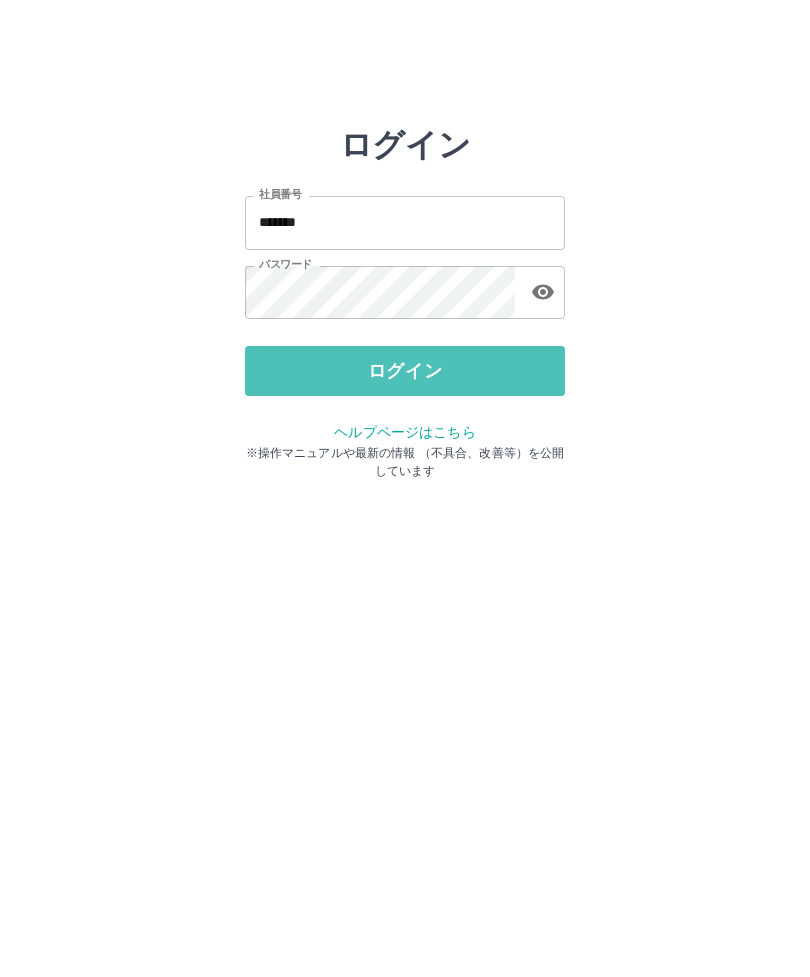 click on "ログイン" at bounding box center [405, 371] 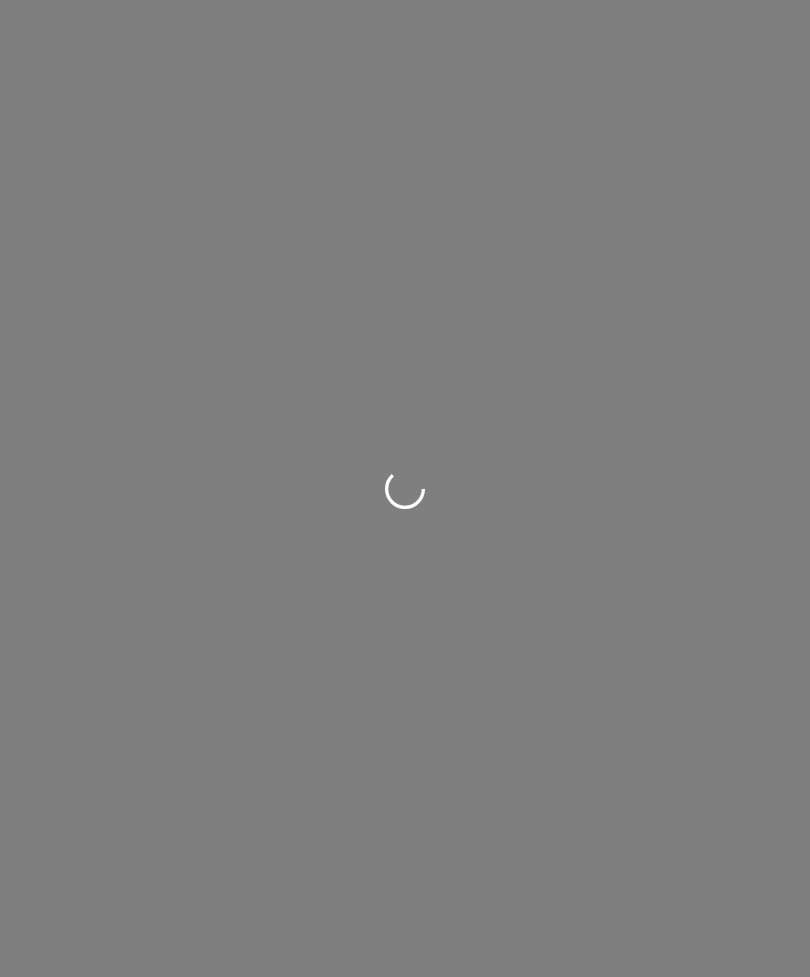 scroll, scrollTop: 0, scrollLeft: 0, axis: both 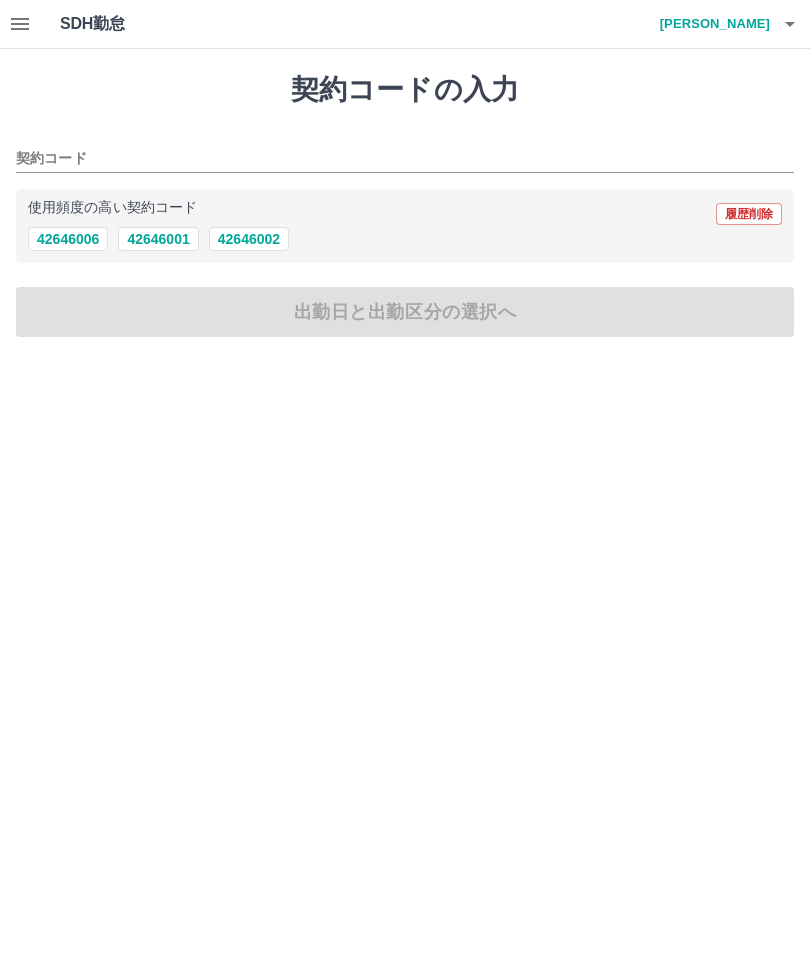 click on "42646002" at bounding box center (249, 239) 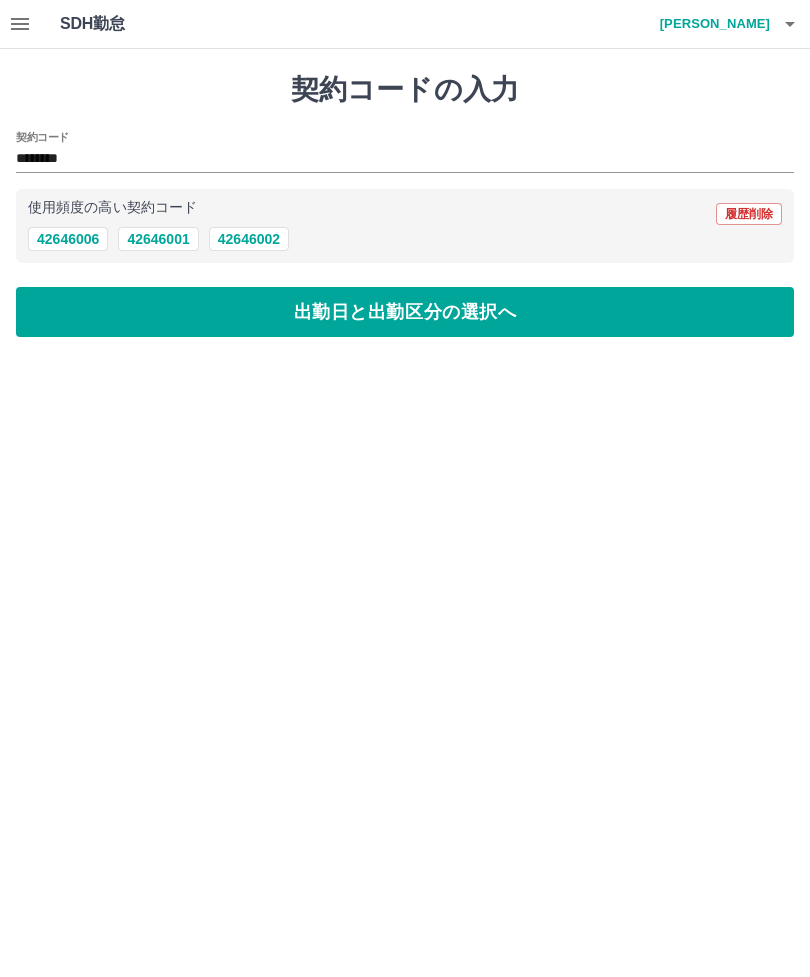 click on "出勤日と出勤区分の選択へ" at bounding box center [405, 312] 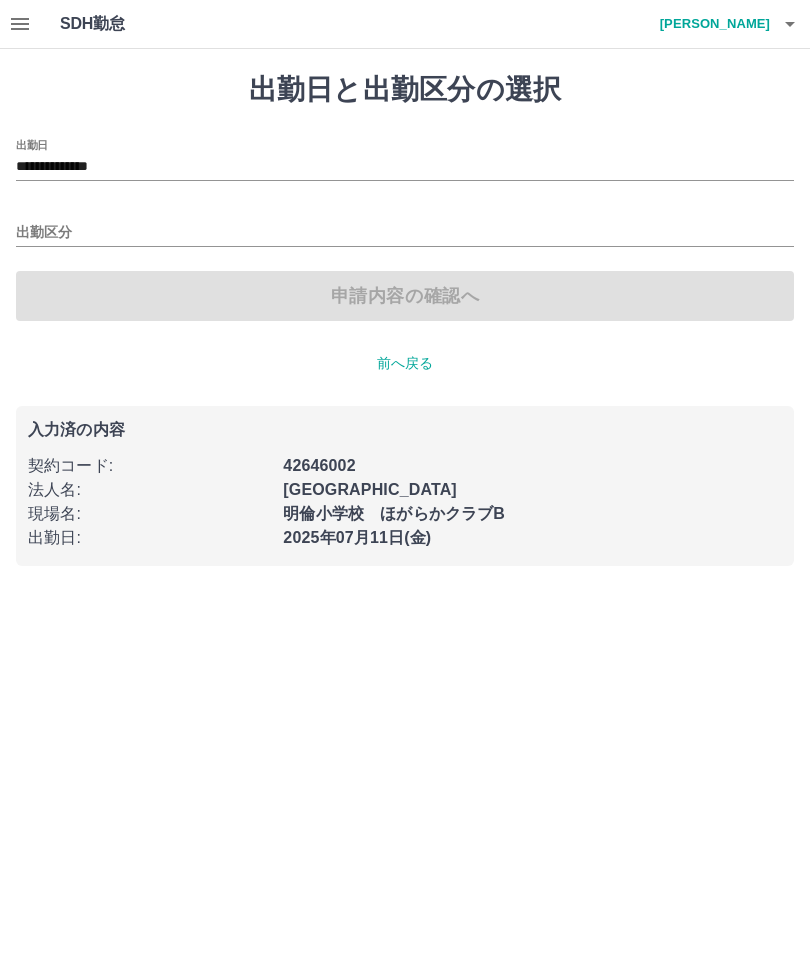 click on "出勤区分" at bounding box center (405, 233) 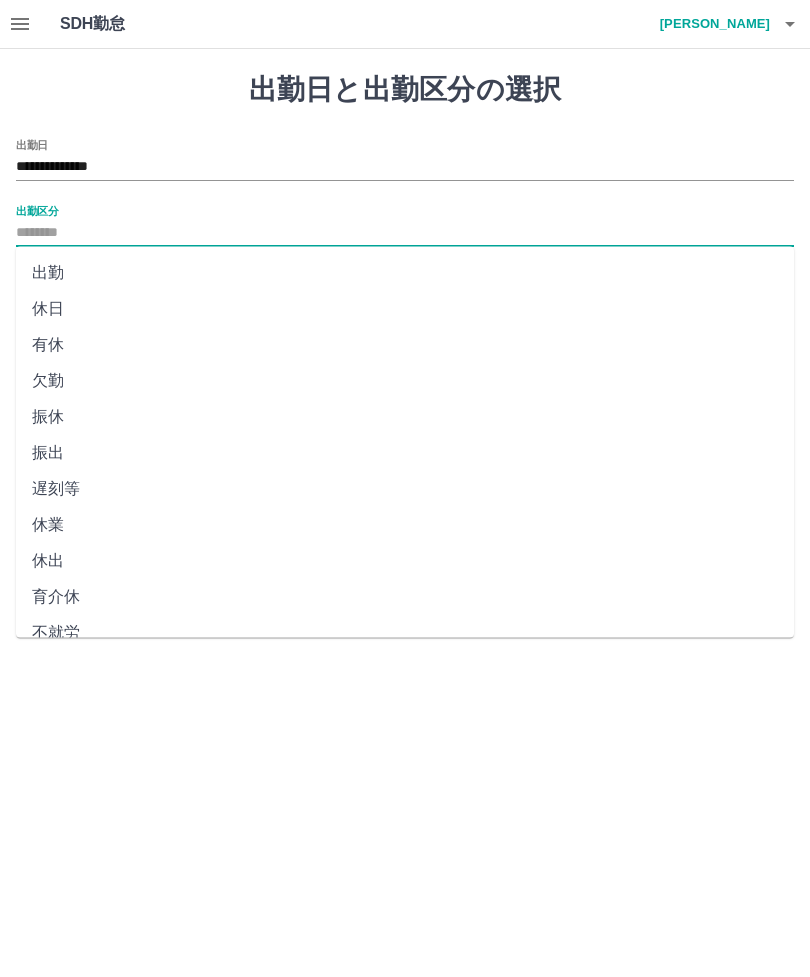 click on "出勤" at bounding box center [405, 273] 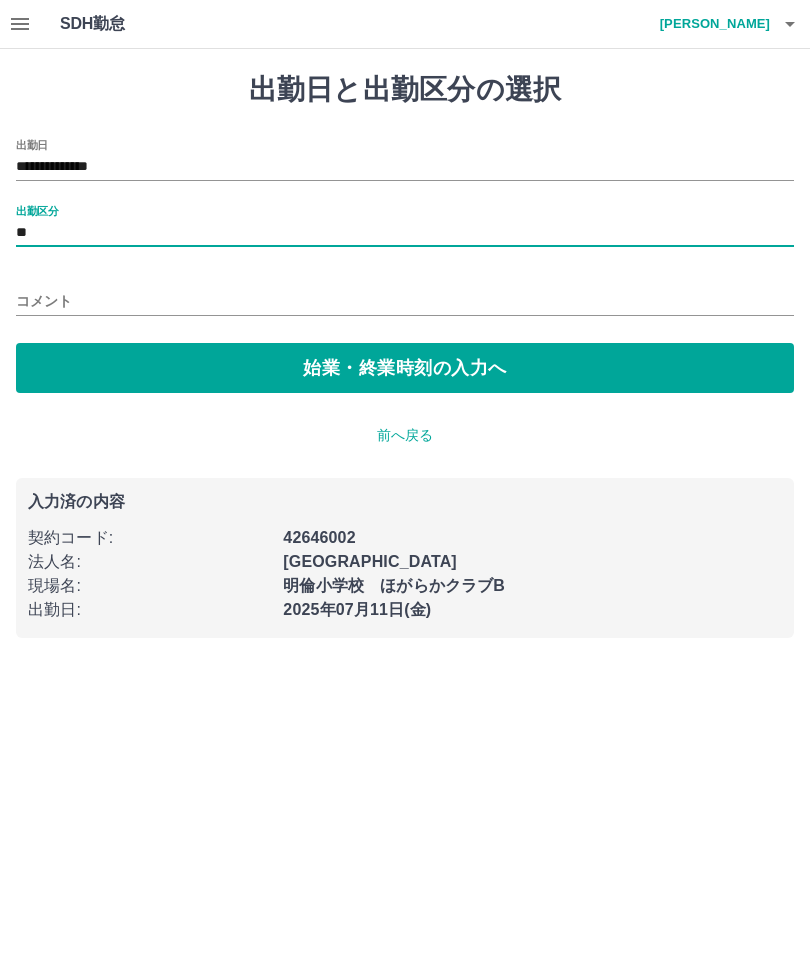 click on "コメント" at bounding box center (405, 301) 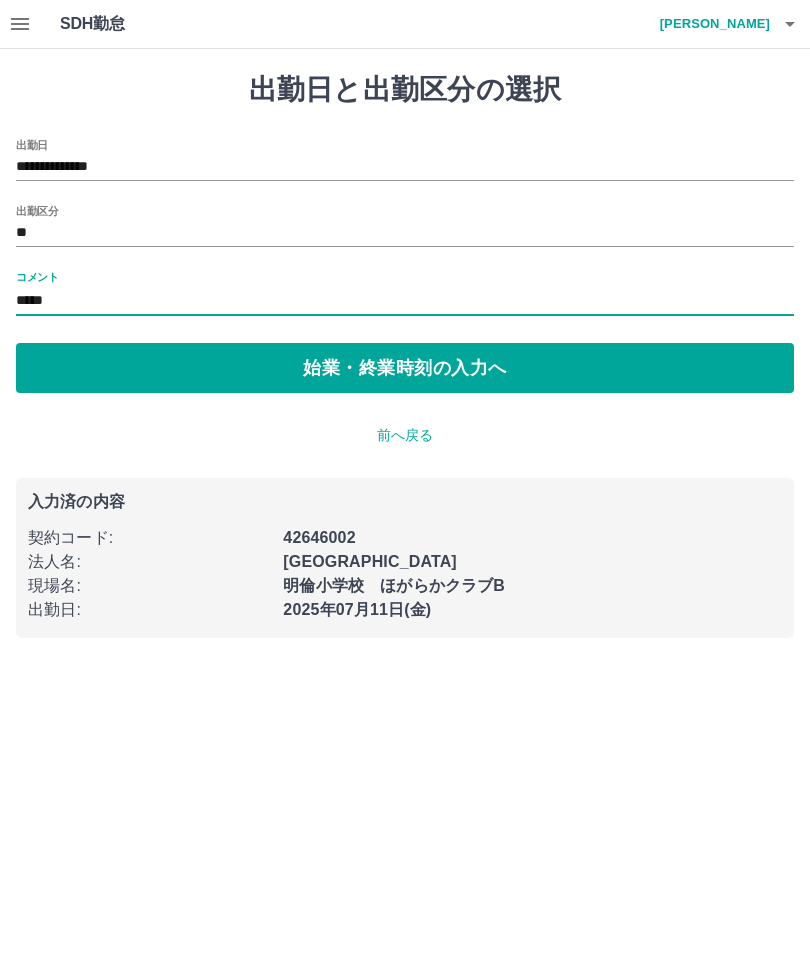 type on "*****" 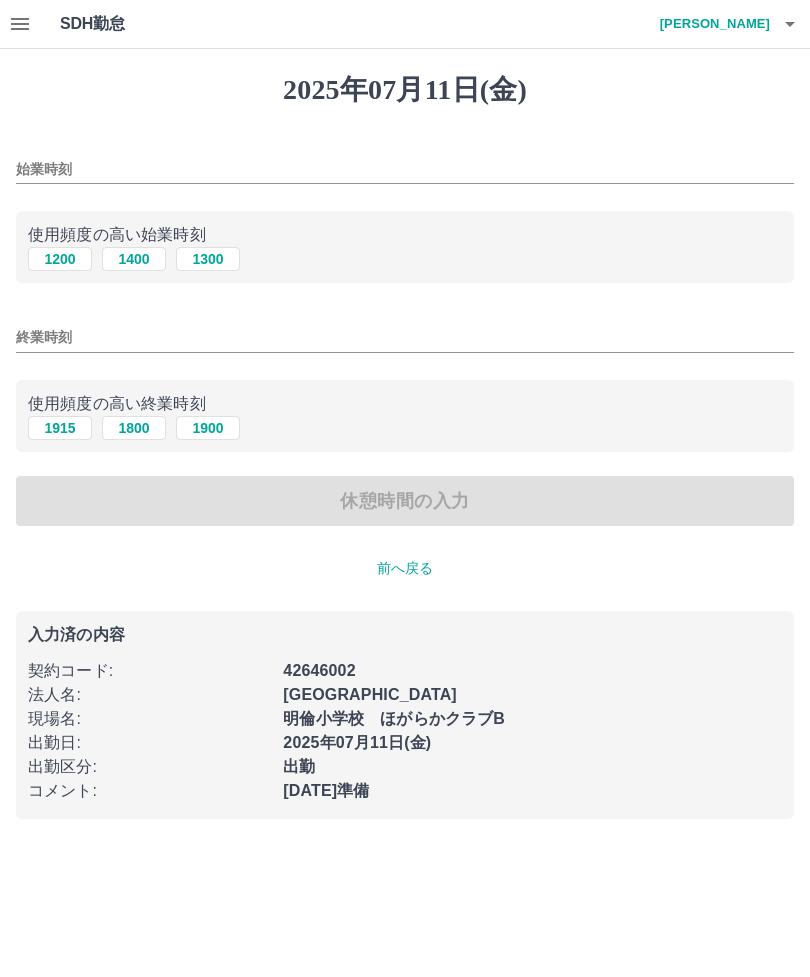 click on "1400" at bounding box center (134, 259) 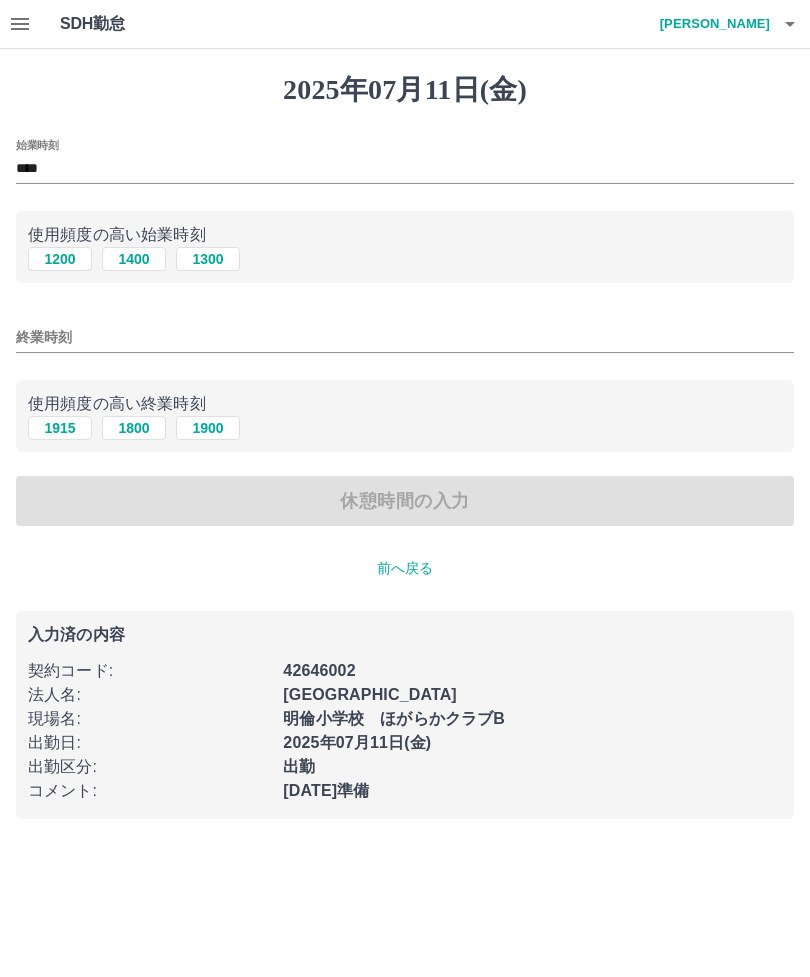 click on "1915" at bounding box center [60, 428] 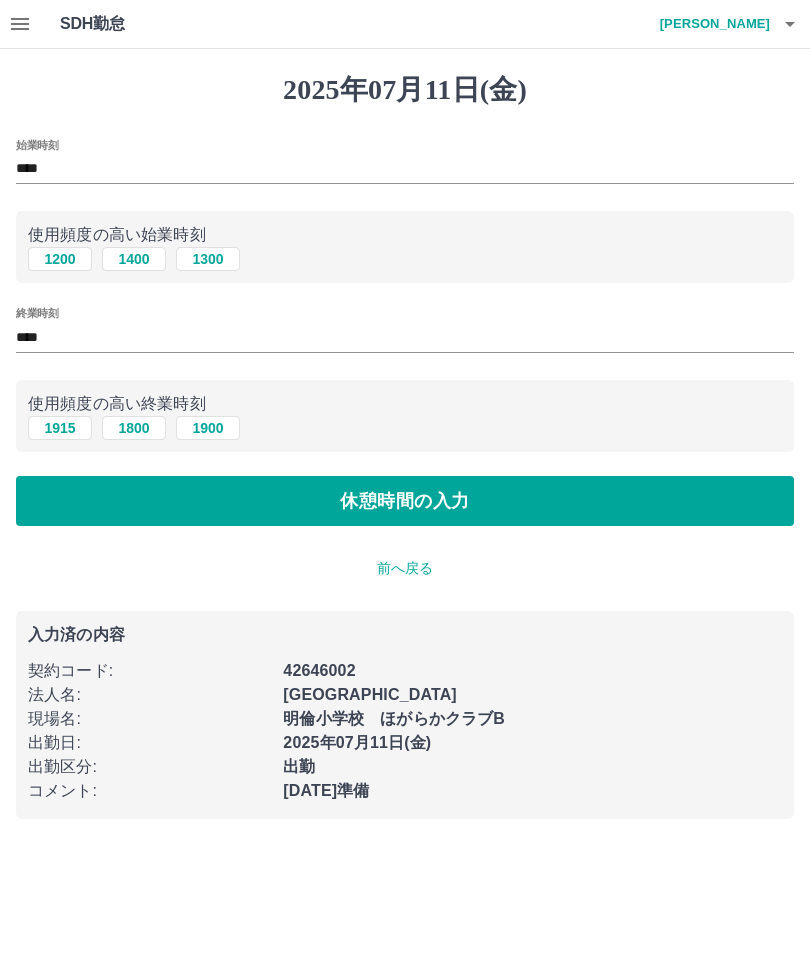 click on "休憩時間の入力" at bounding box center [405, 501] 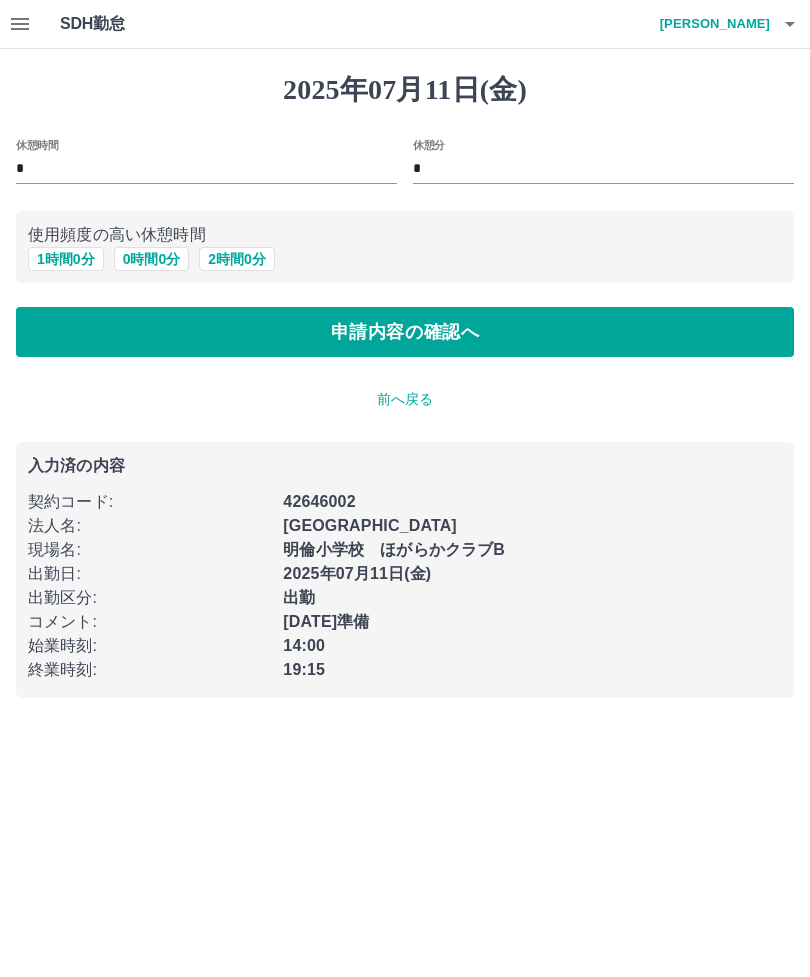 click on "申請内容の確認へ" at bounding box center [405, 332] 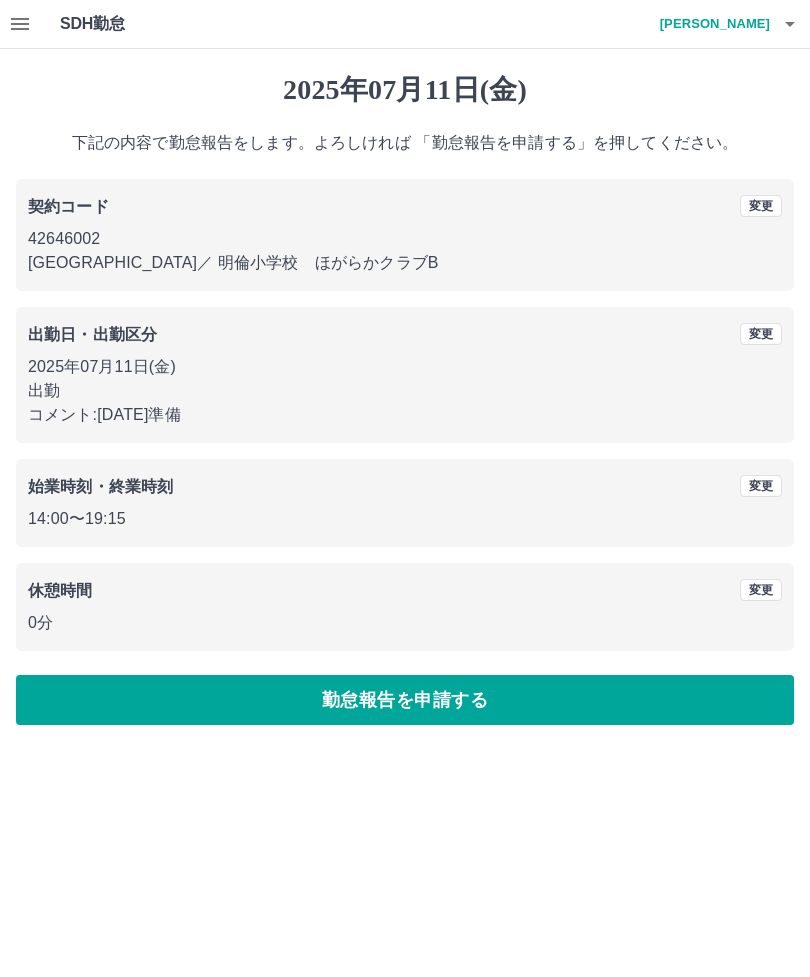 click on "勤怠報告を申請する" at bounding box center [405, 700] 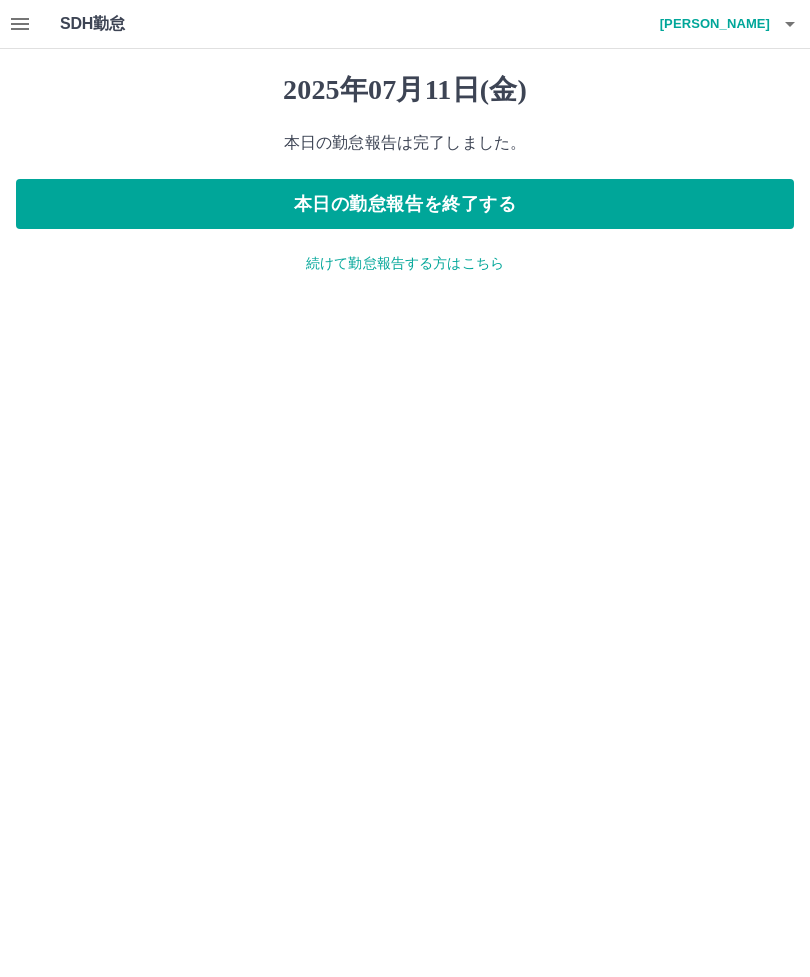 click on "本日の勤怠報告を終了する" at bounding box center (405, 204) 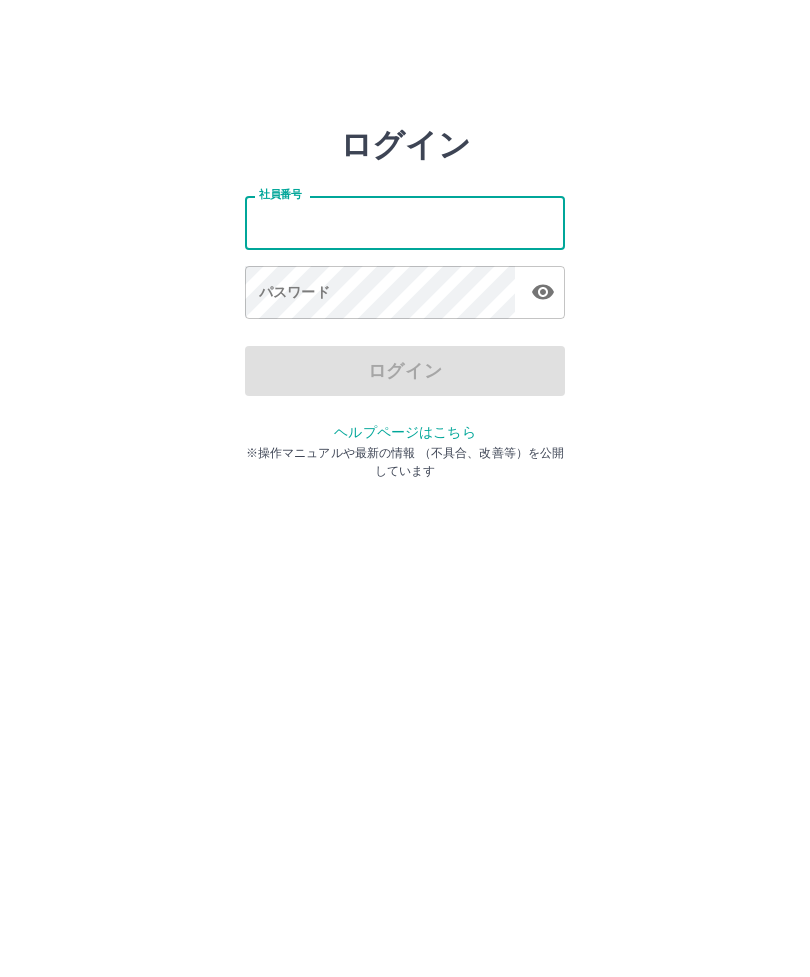 scroll, scrollTop: 0, scrollLeft: 0, axis: both 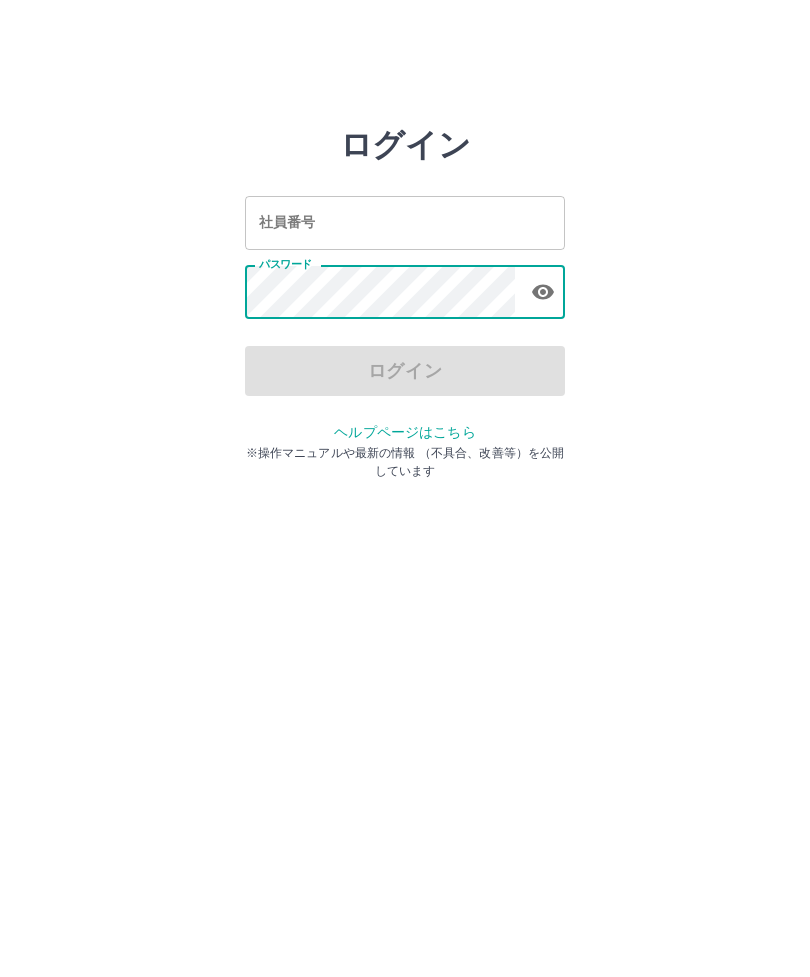 click on "社員番号 社員番号" at bounding box center (405, 222) 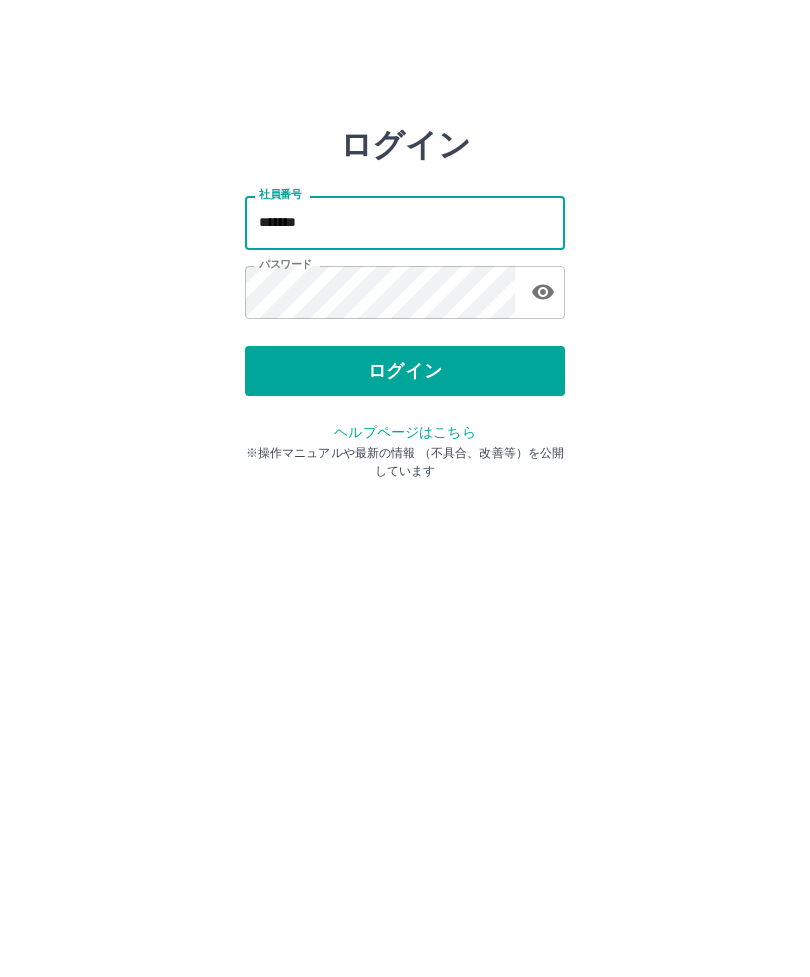 type on "*******" 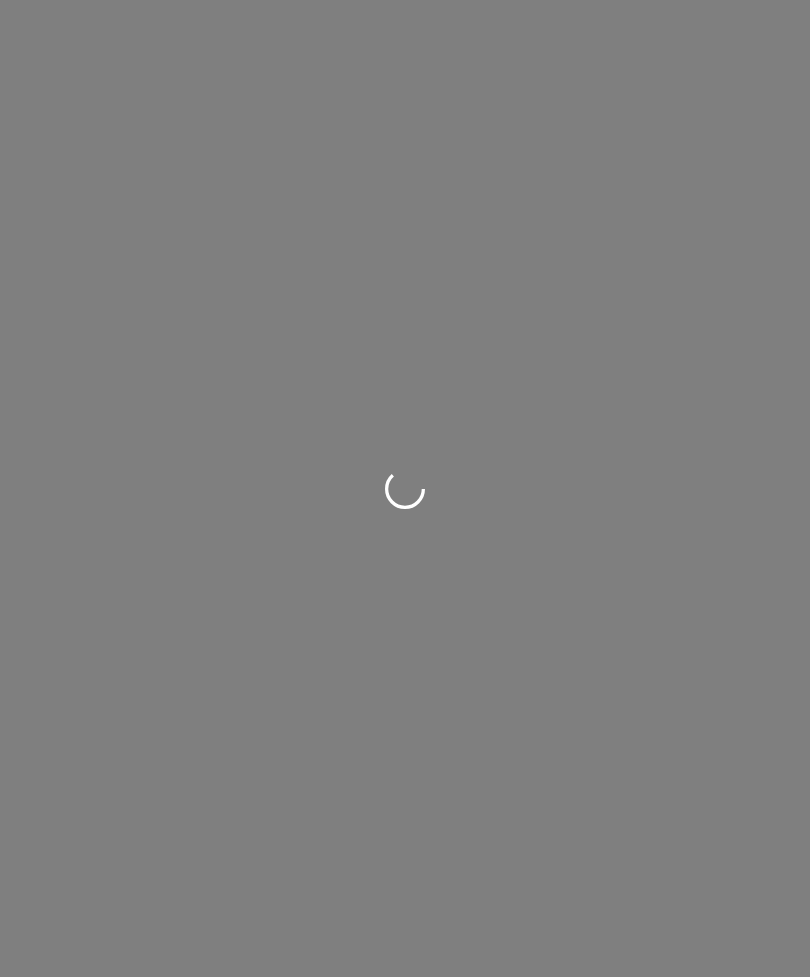 scroll, scrollTop: 0, scrollLeft: 0, axis: both 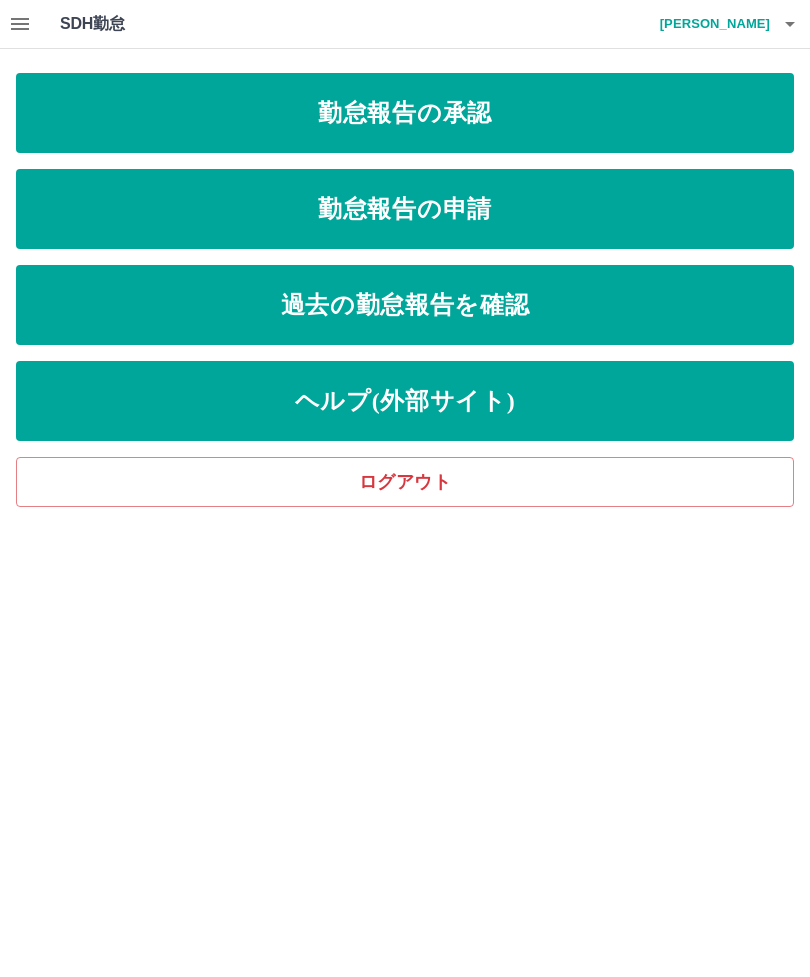 click on "勤怠報告の承認" at bounding box center (405, 113) 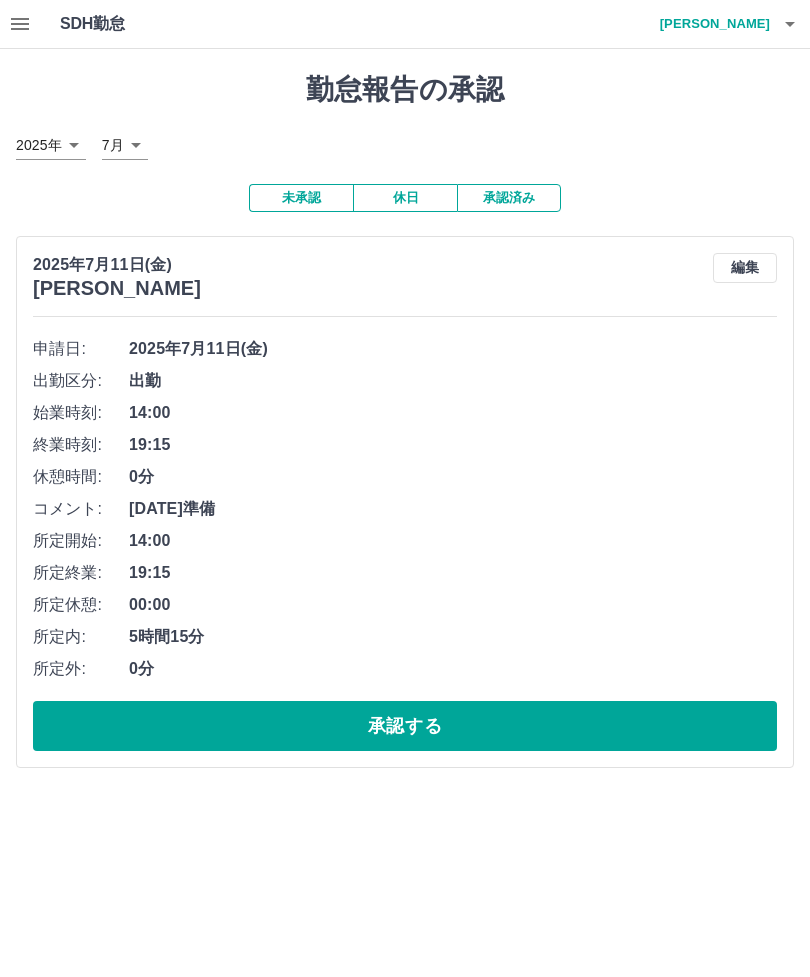 click on "承認する" at bounding box center [405, 726] 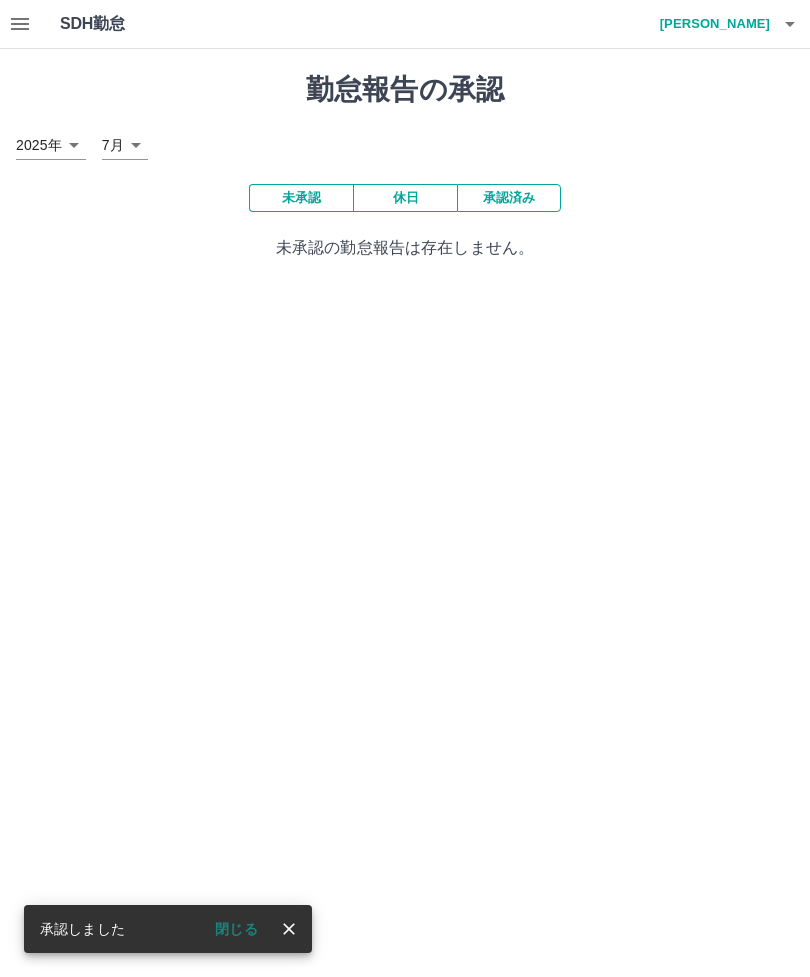 click at bounding box center [289, 929] 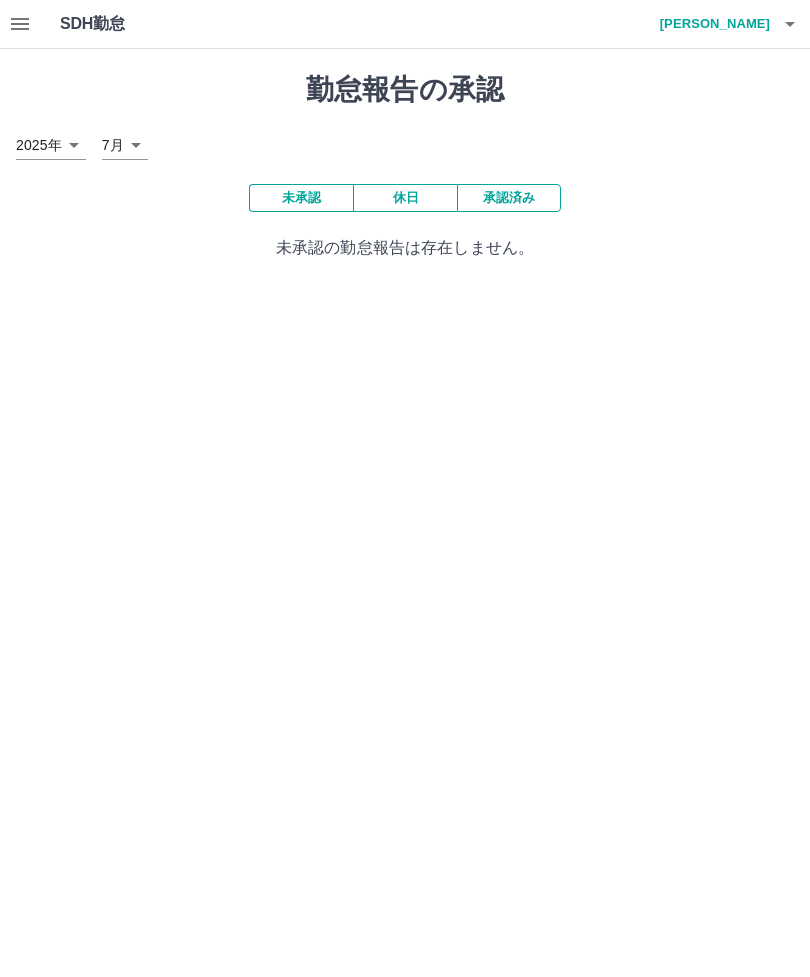 click on "SDH勤怠 [PERSON_NAME] 勤怠報告の承認 [DATE] **** 7月 * 未承認 休日 承認済み 未承認の勤怠報告は存在しません。 SDH勤怠" at bounding box center (405, 142) 